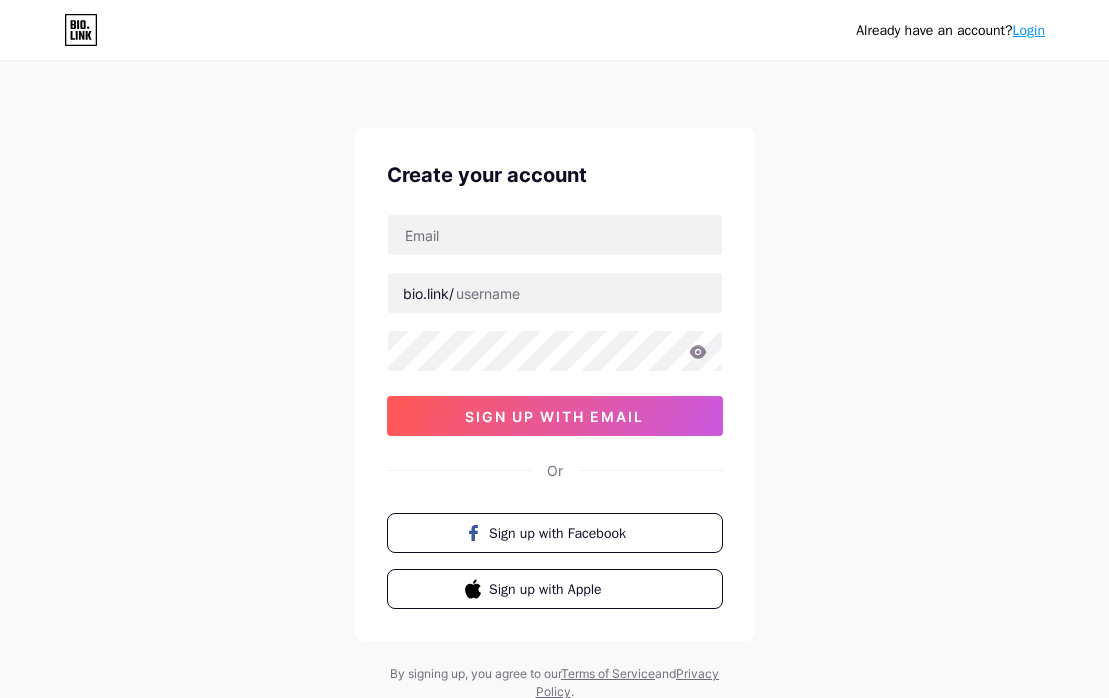 scroll, scrollTop: 0, scrollLeft: 0, axis: both 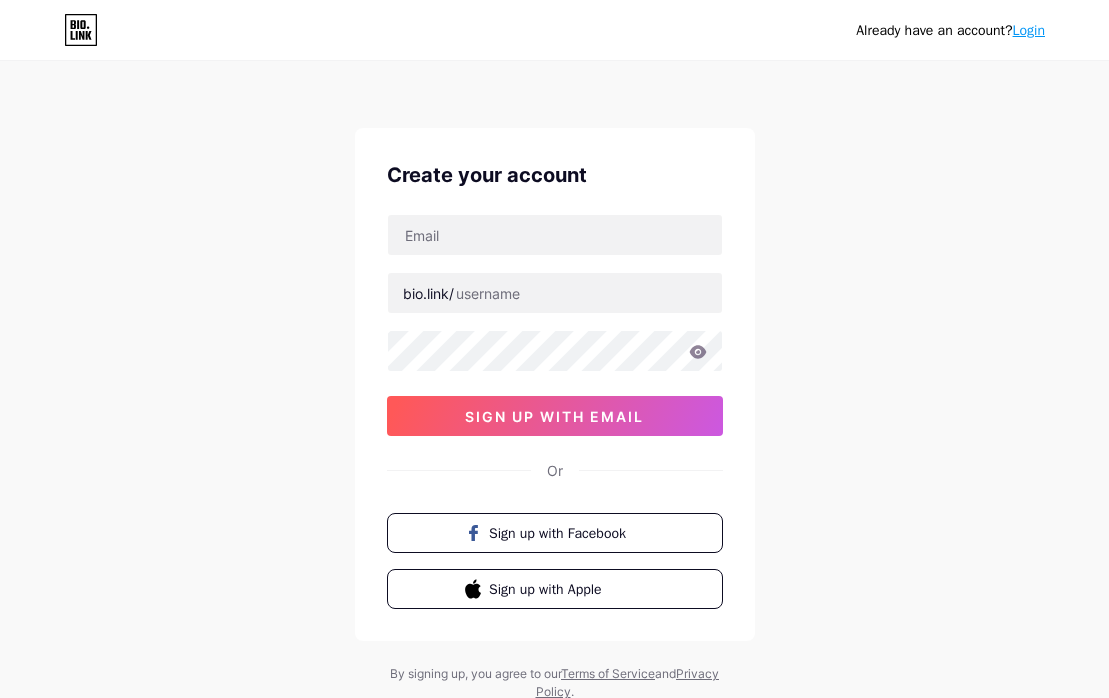 click on "Login" at bounding box center (1029, 30) 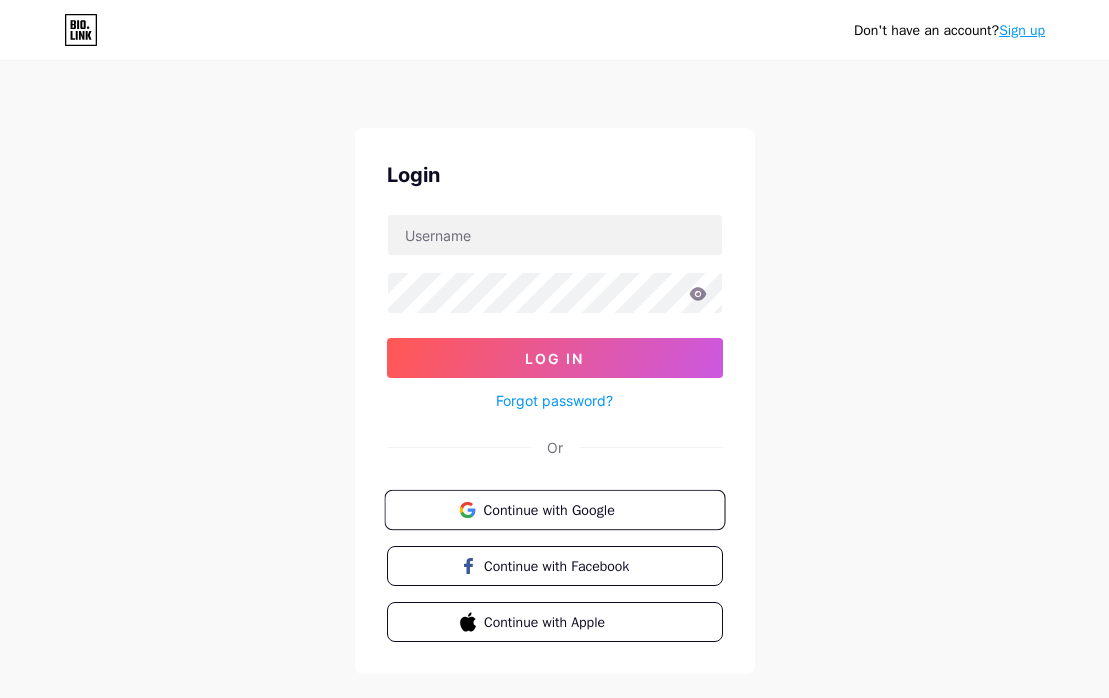 click on "Continue with Google" at bounding box center (566, 509) 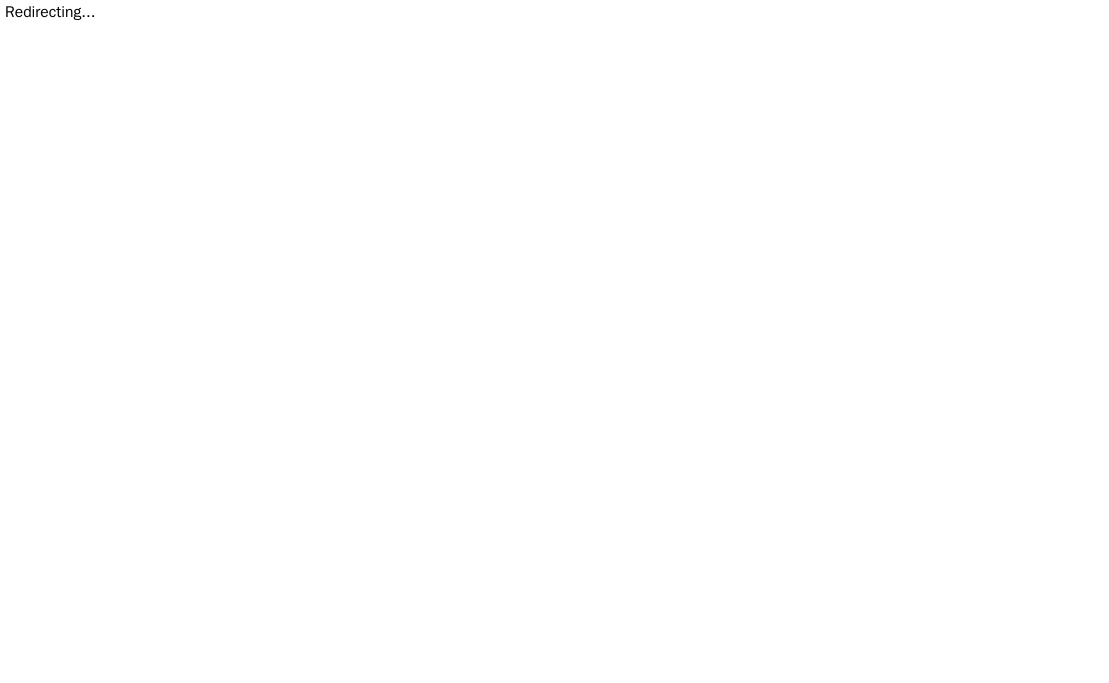 scroll, scrollTop: 0, scrollLeft: 0, axis: both 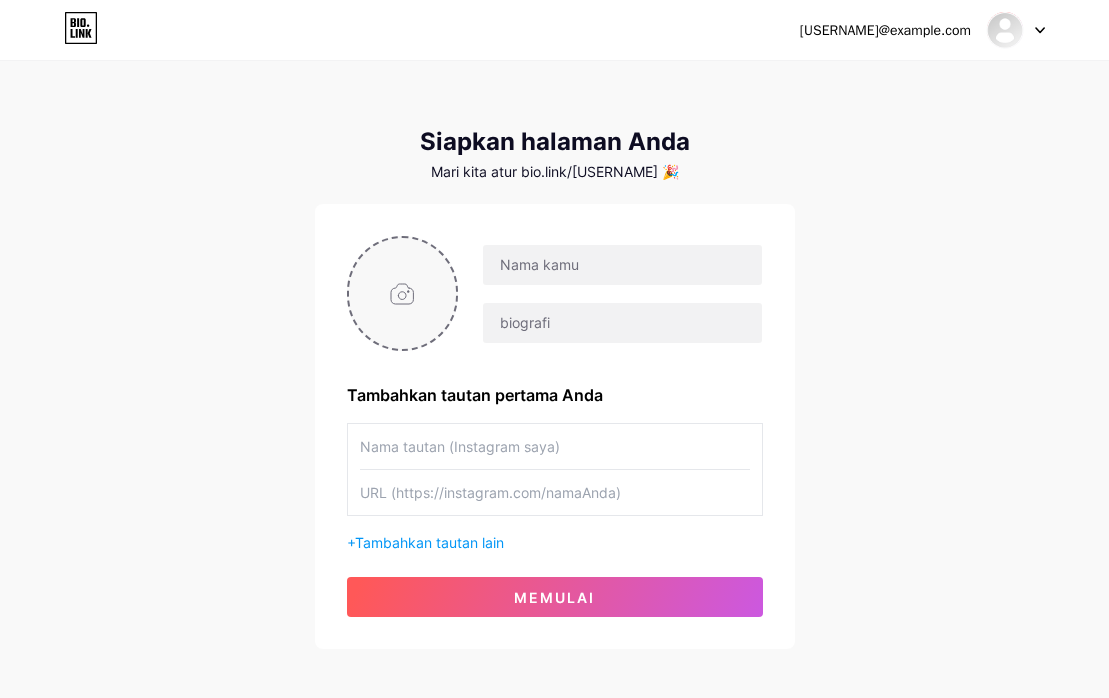click at bounding box center (403, 293) 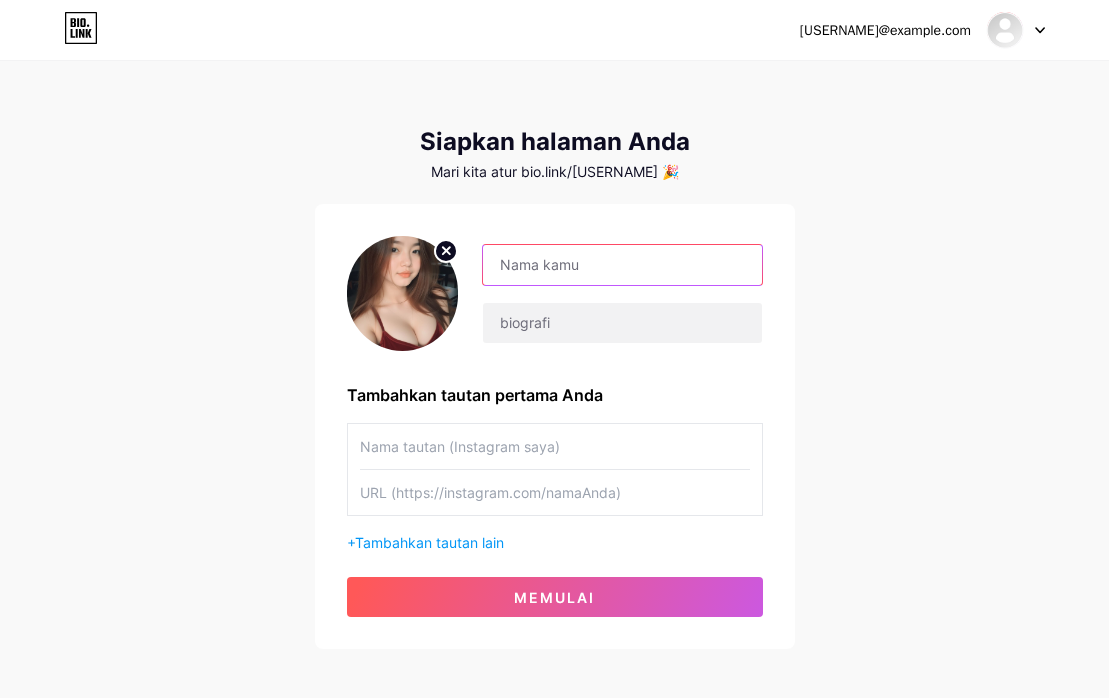 click at bounding box center [622, 265] 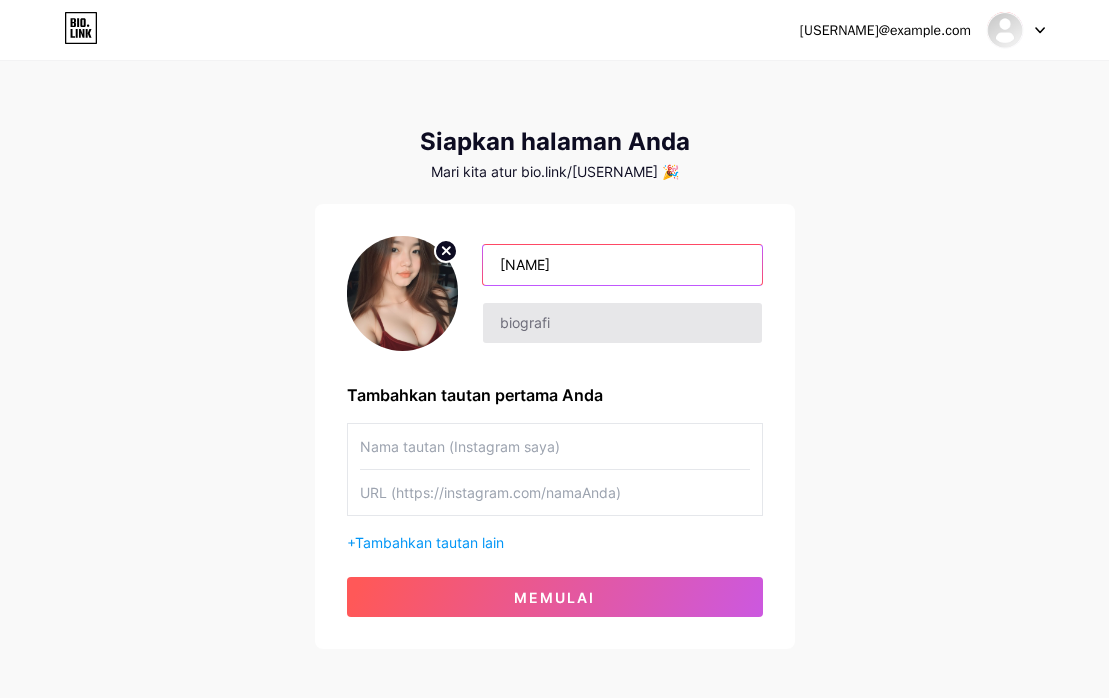 type on "[NAME]" 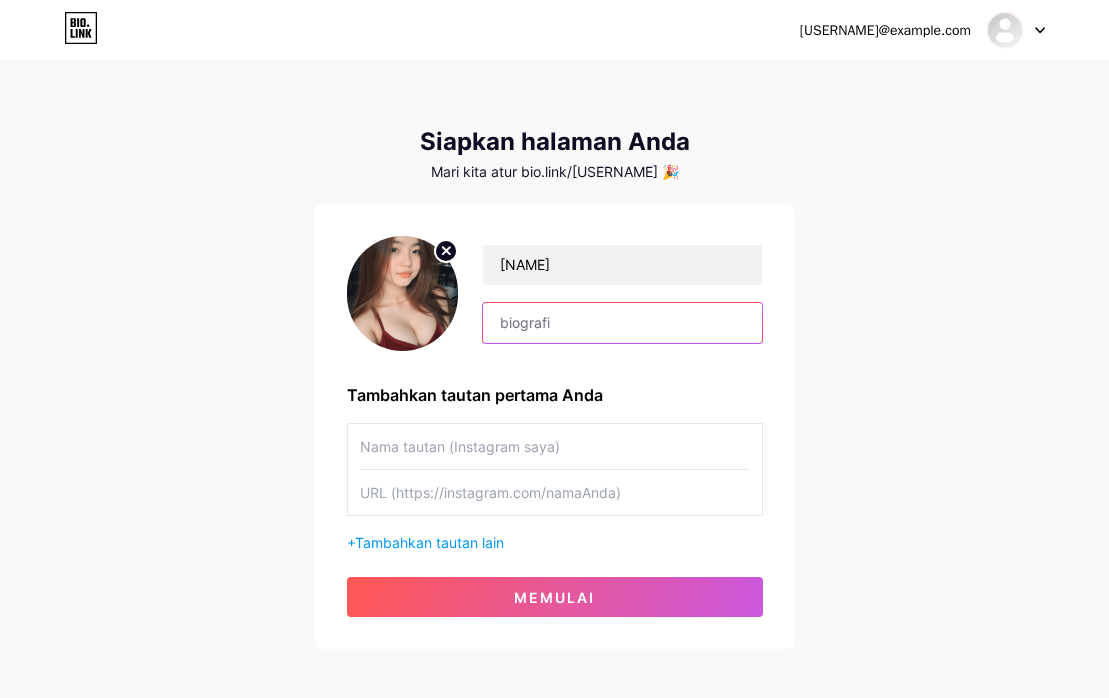 click at bounding box center [622, 323] 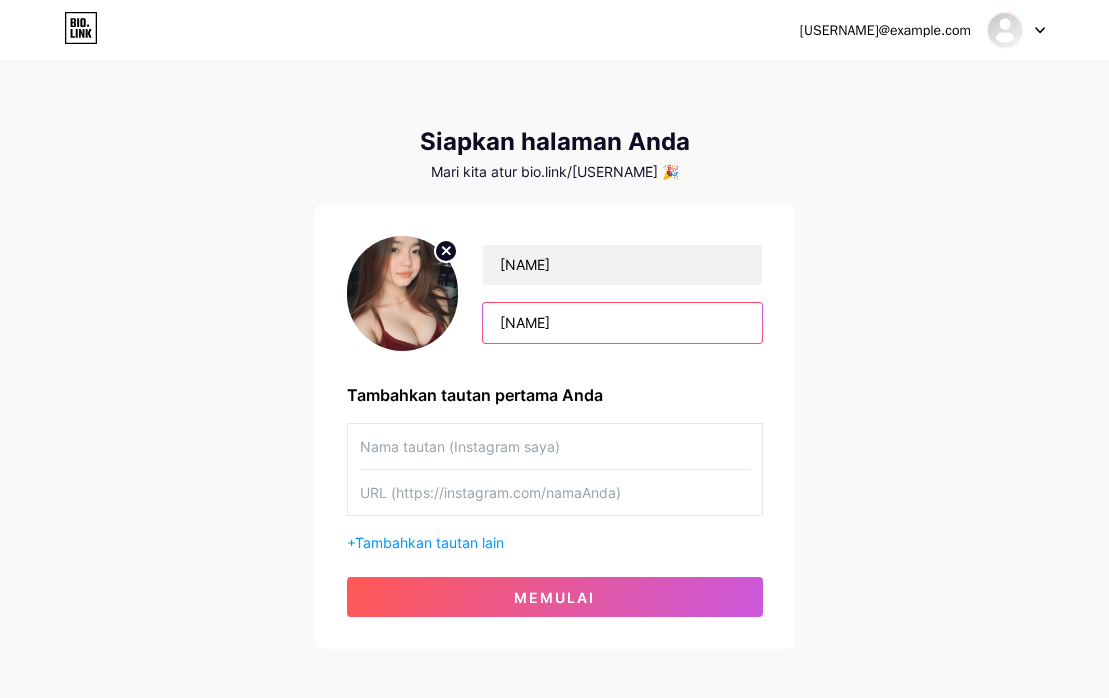 type on "[NAME]" 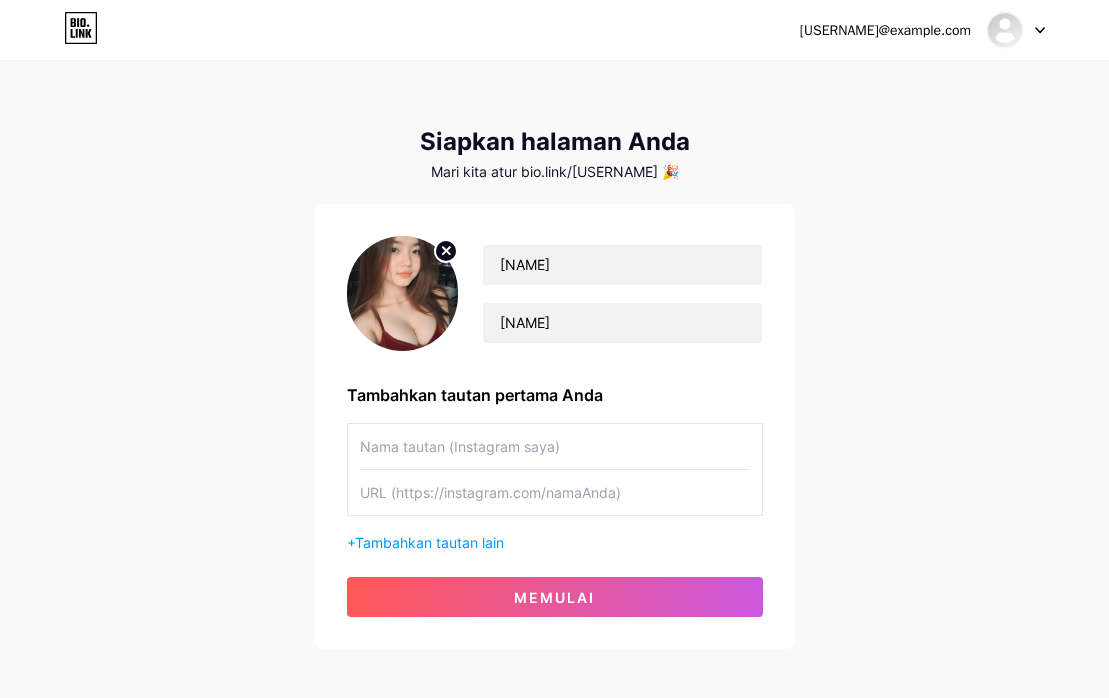 click at bounding box center [555, 446] 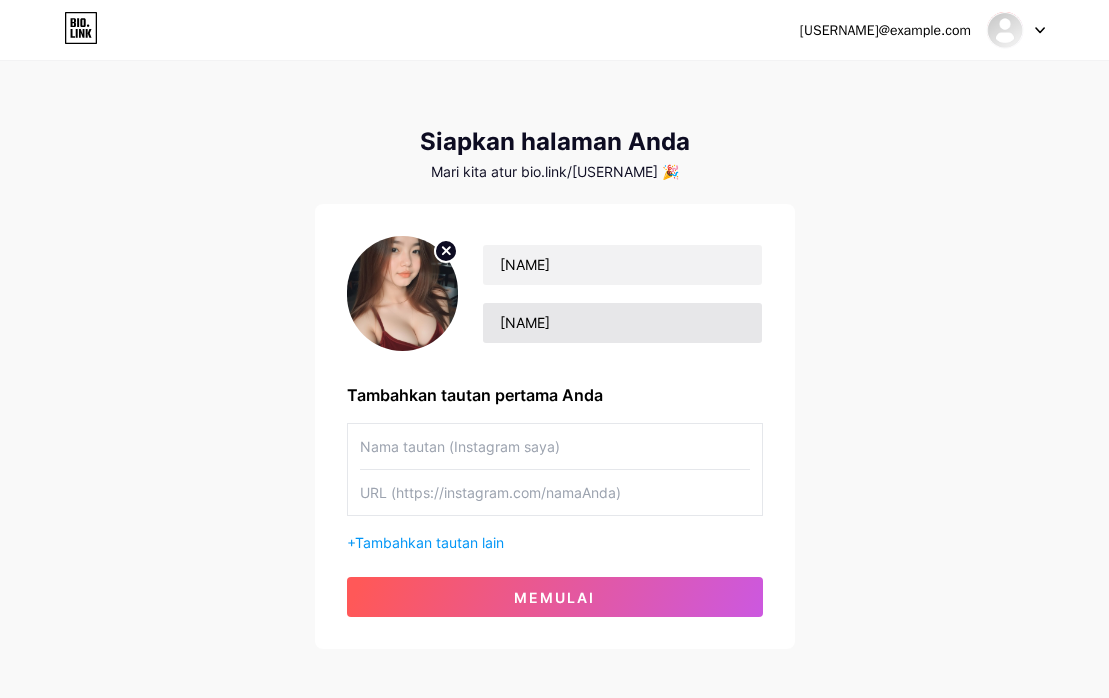 paste on "omicrott_id" 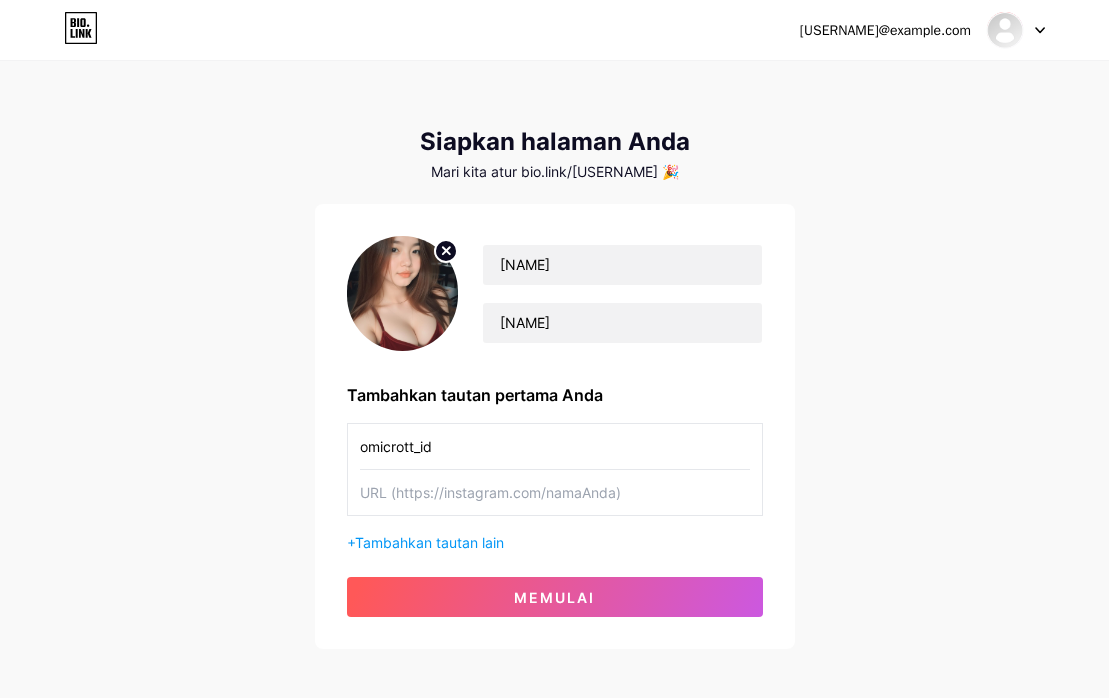 type on "omicrott_id" 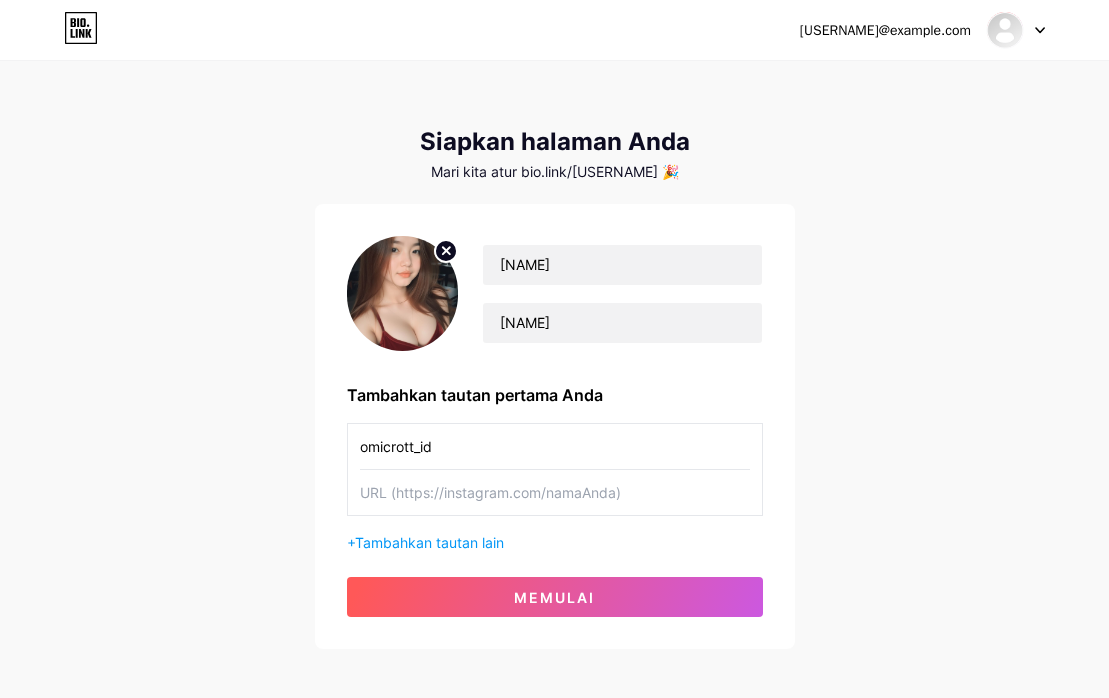 click at bounding box center [555, 492] 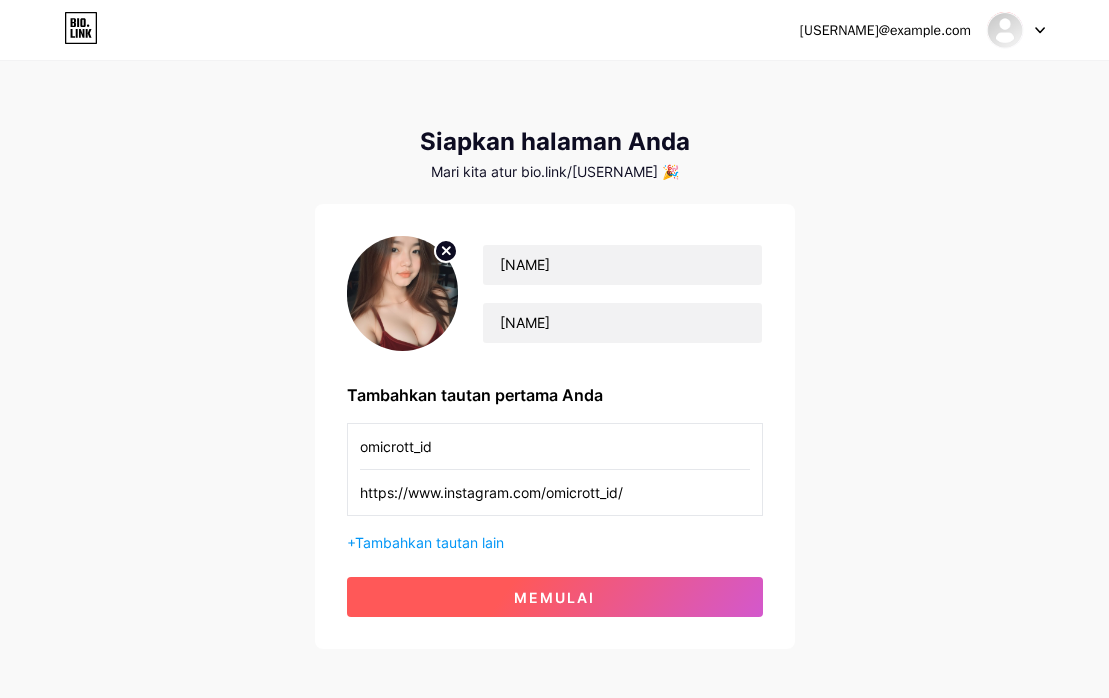 type on "https://www.instagram.com/omicrott_id/" 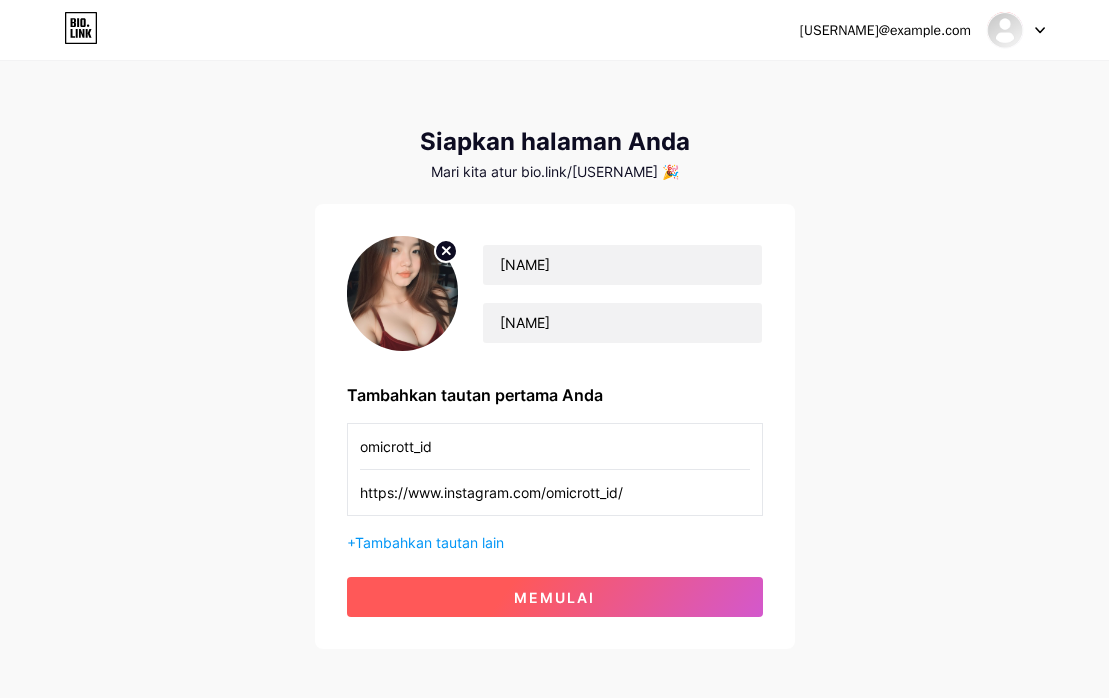 click on "memulai" at bounding box center [555, 597] 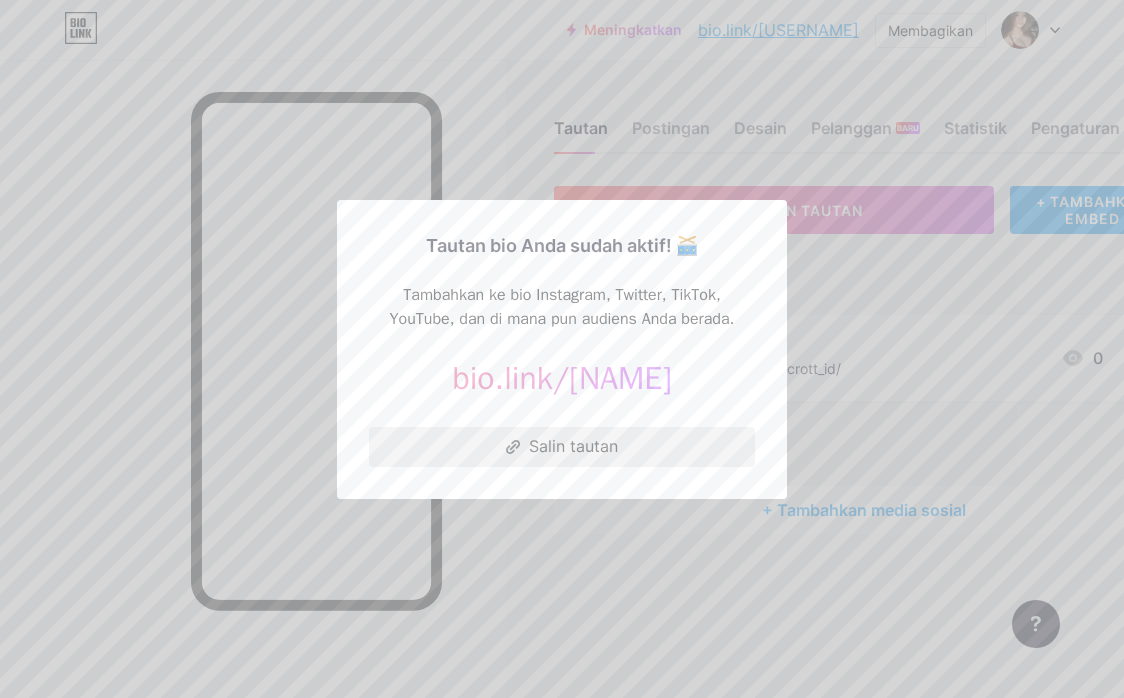 click on "Salin tautan" at bounding box center [562, 447] 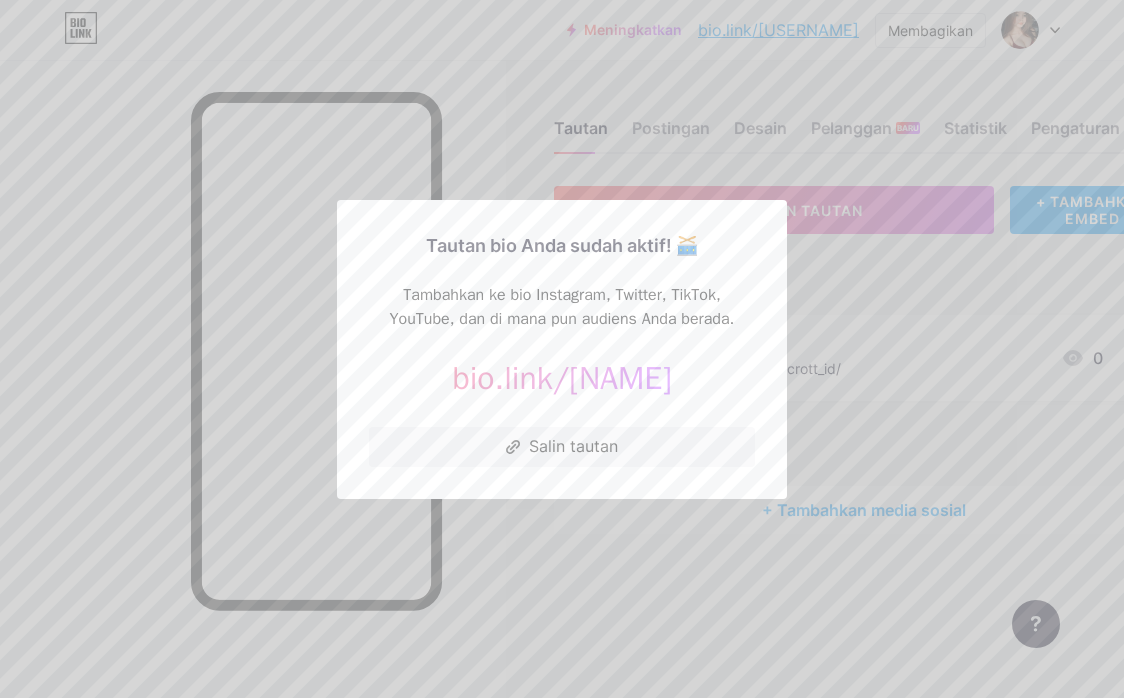 click at bounding box center [562, 349] 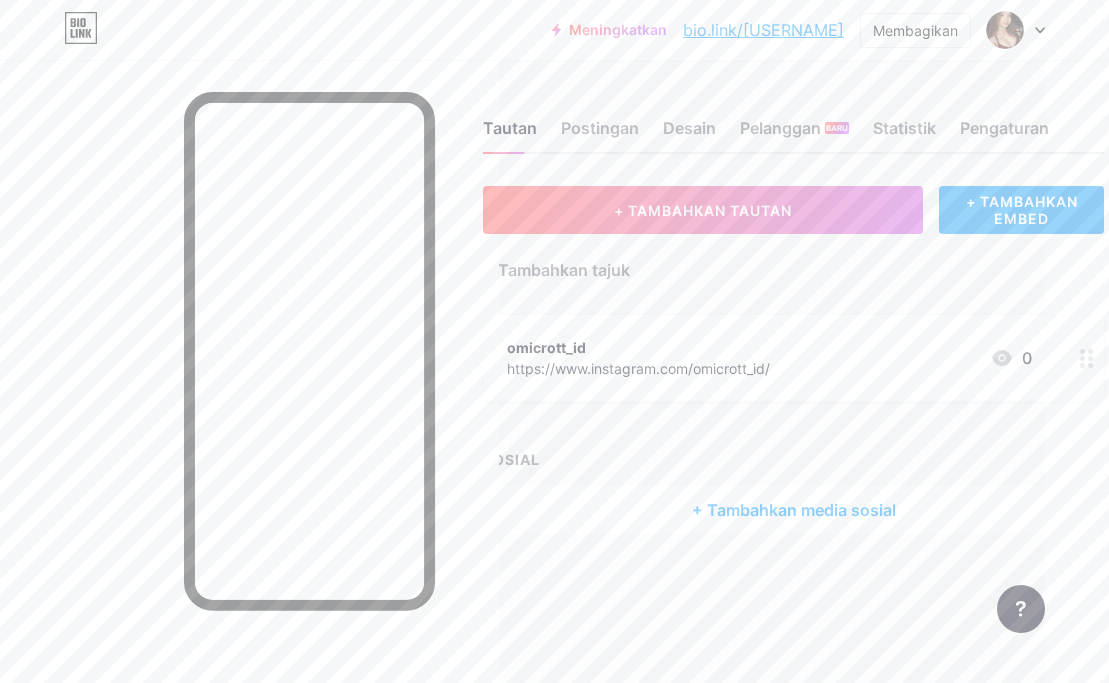 scroll, scrollTop: 0, scrollLeft: 45, axis: horizontal 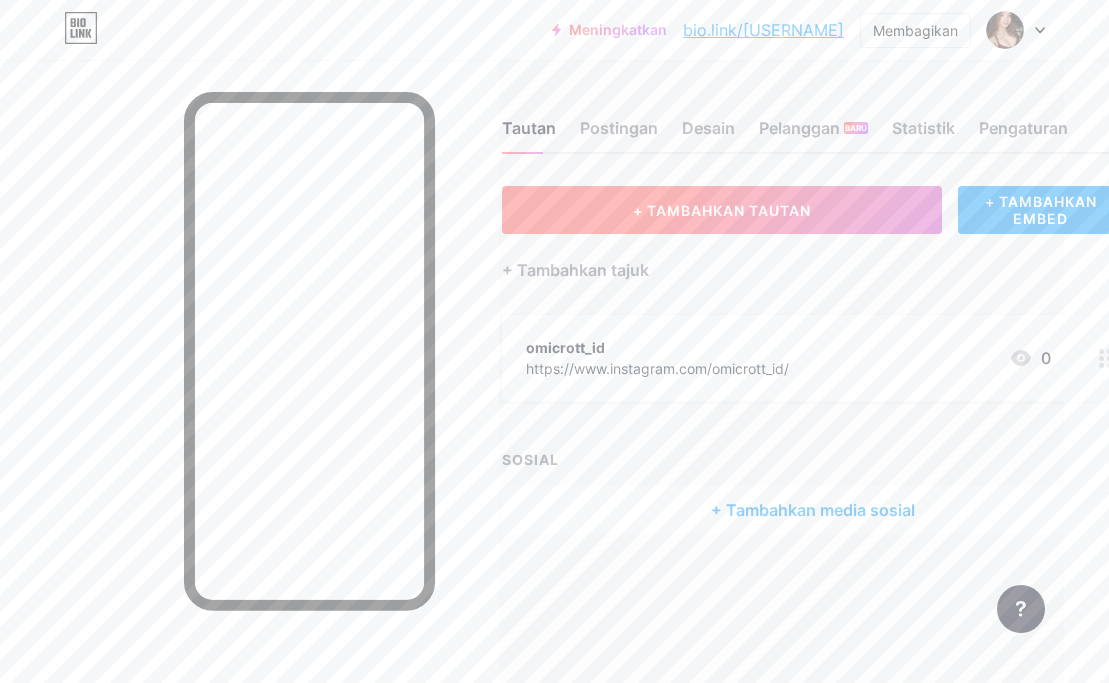 click on "+ TAMBAHKAN TAUTAN" at bounding box center [722, 210] 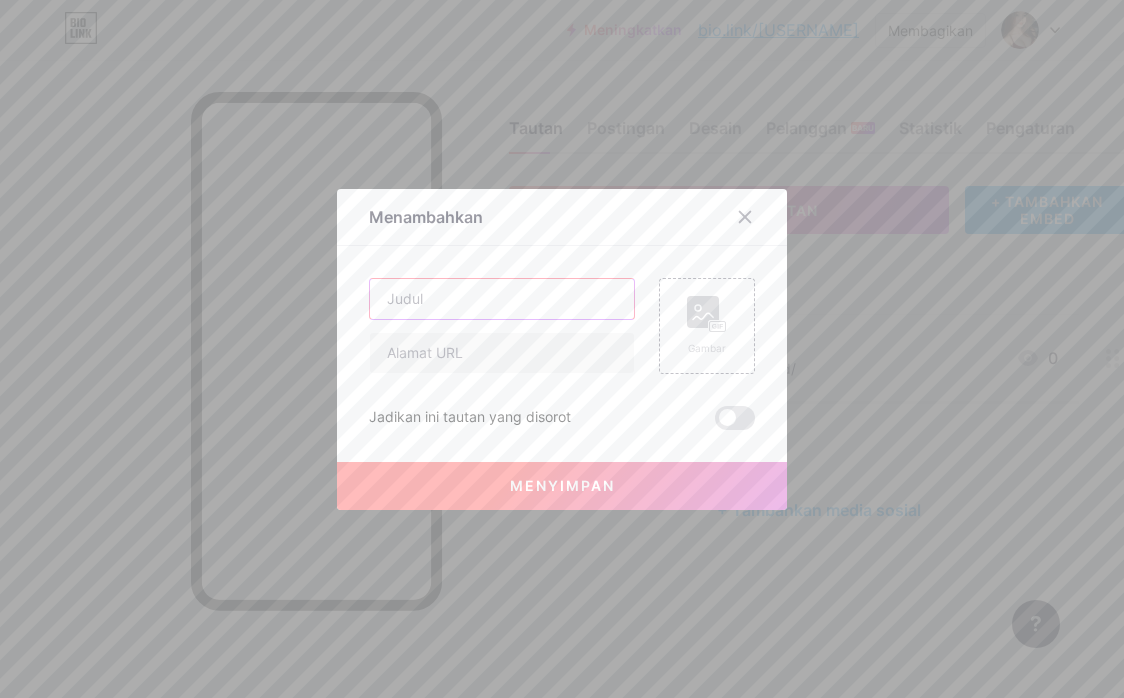 click at bounding box center (502, 299) 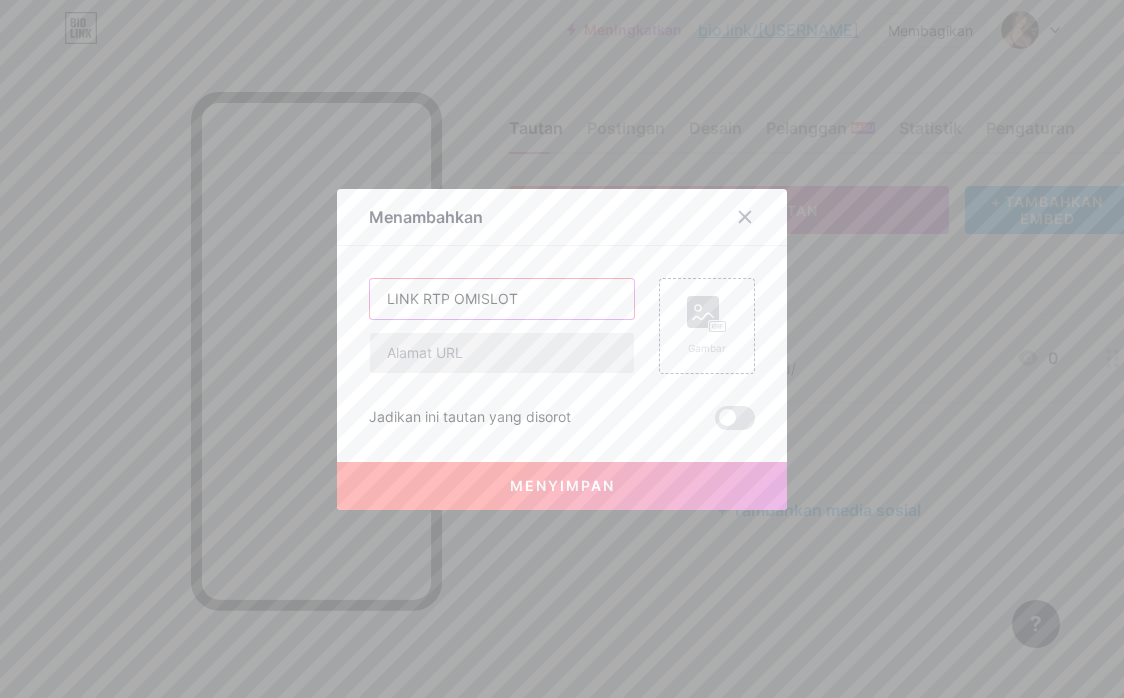 type on "LINK RTP OMISLOT" 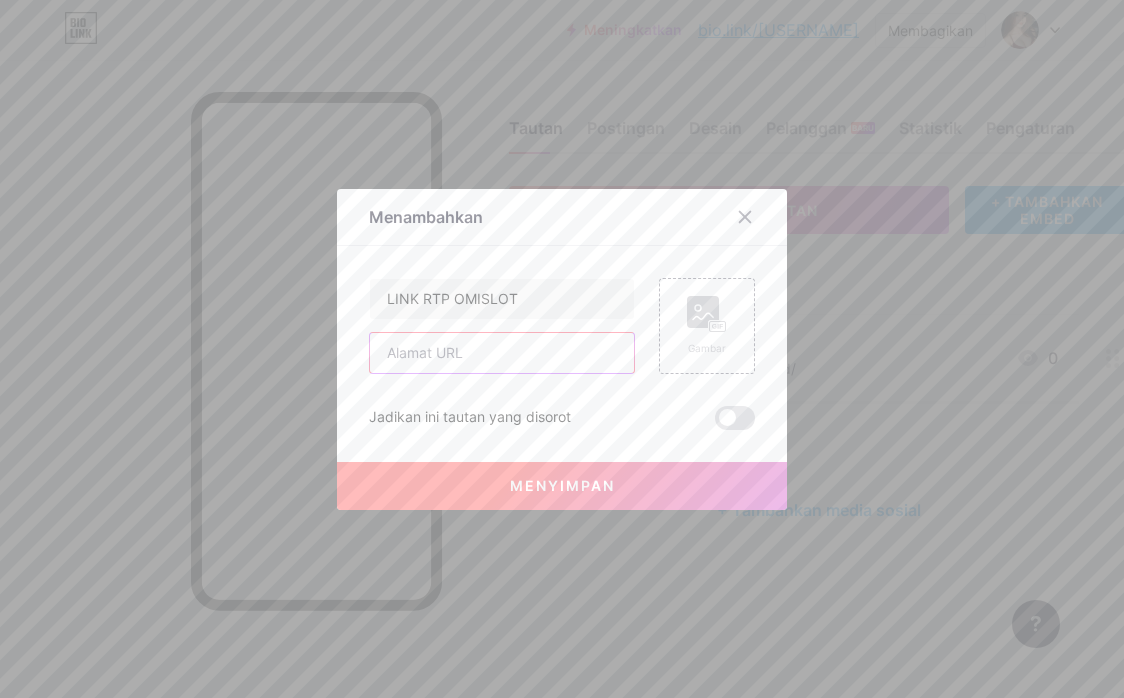 click at bounding box center (502, 353) 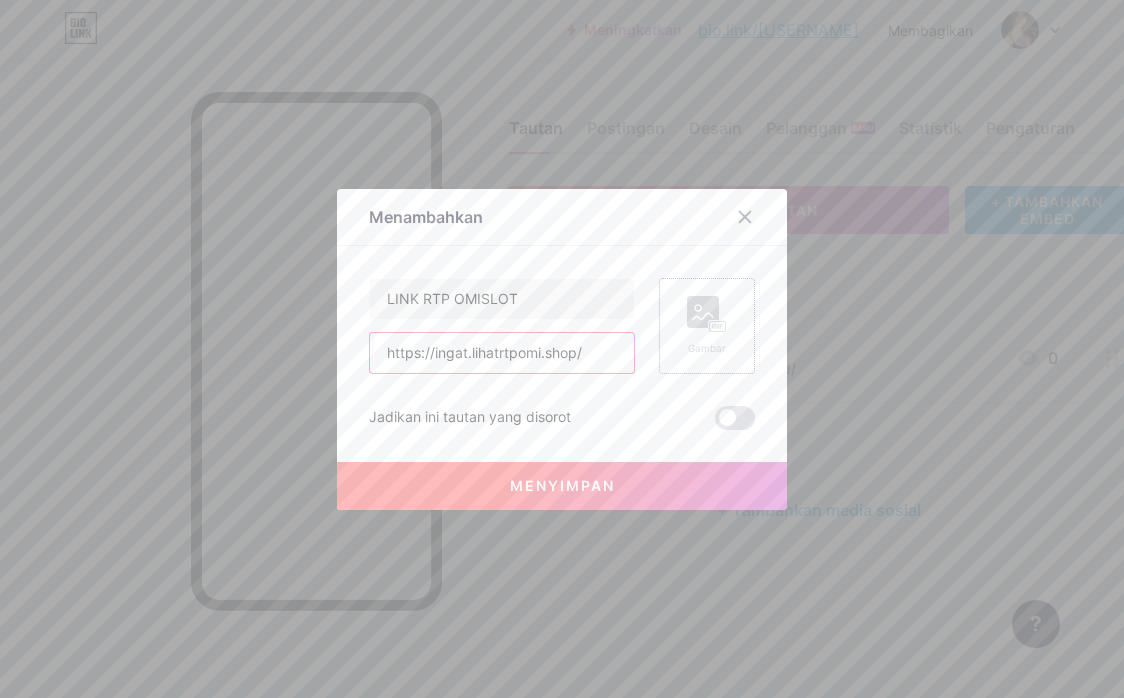 type on "https://ingat.lihatrtpomi.shop/" 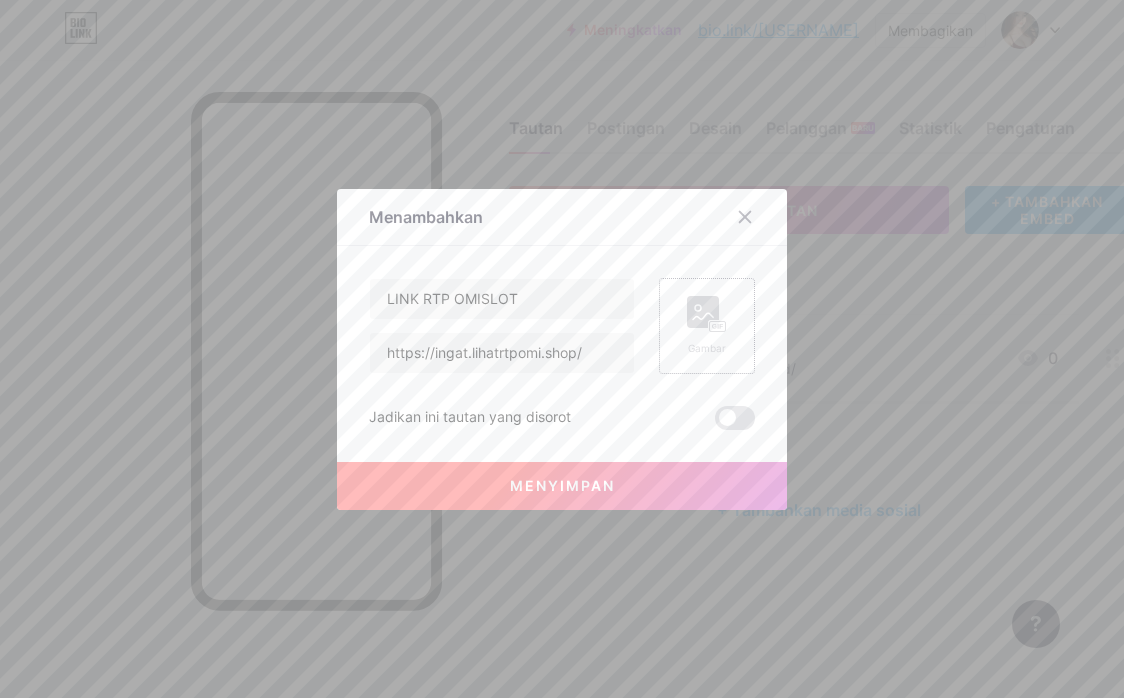 click on "Gambar" at bounding box center (707, 348) 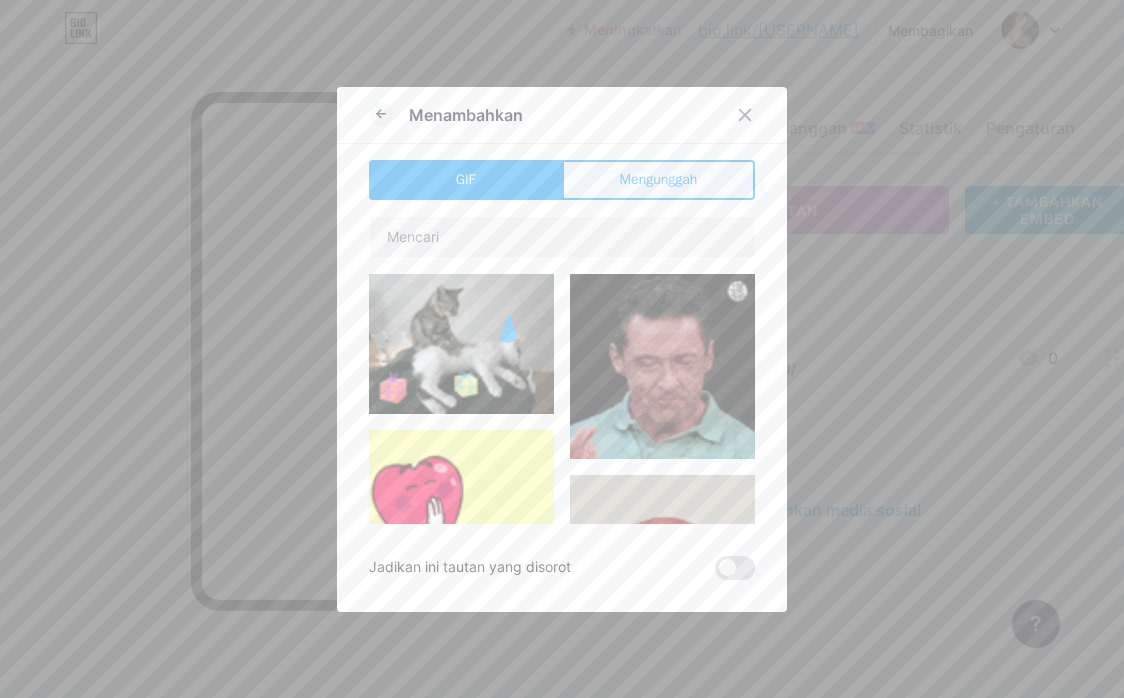 click on "Mengunggah" at bounding box center (659, 179) 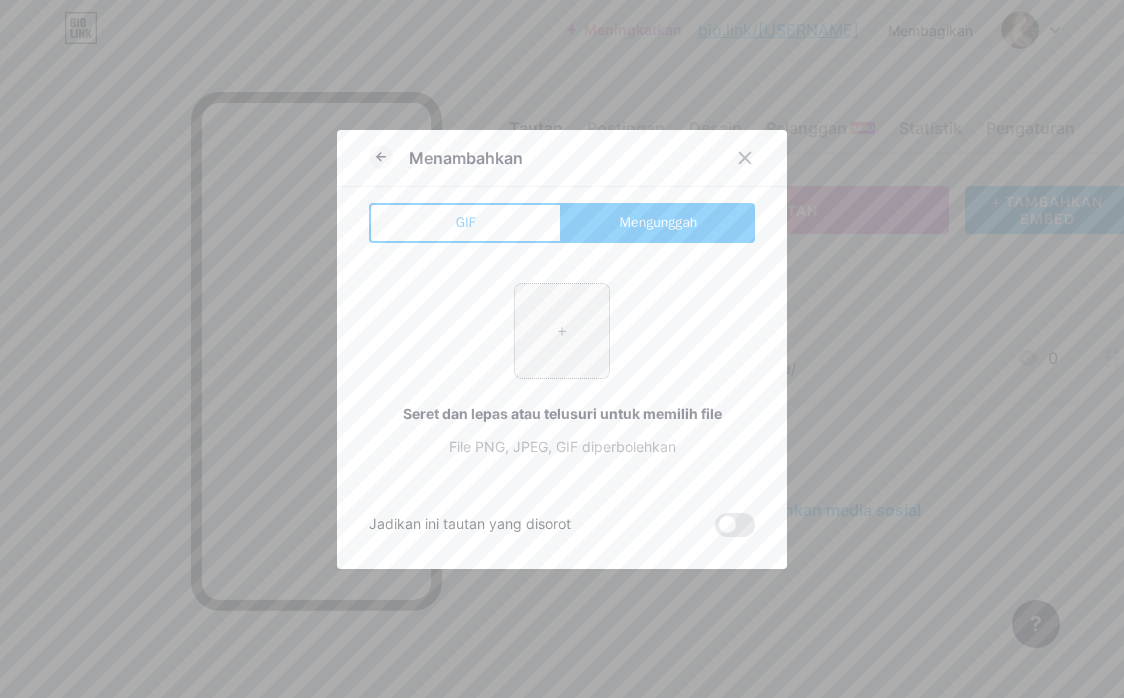 click at bounding box center [562, 331] 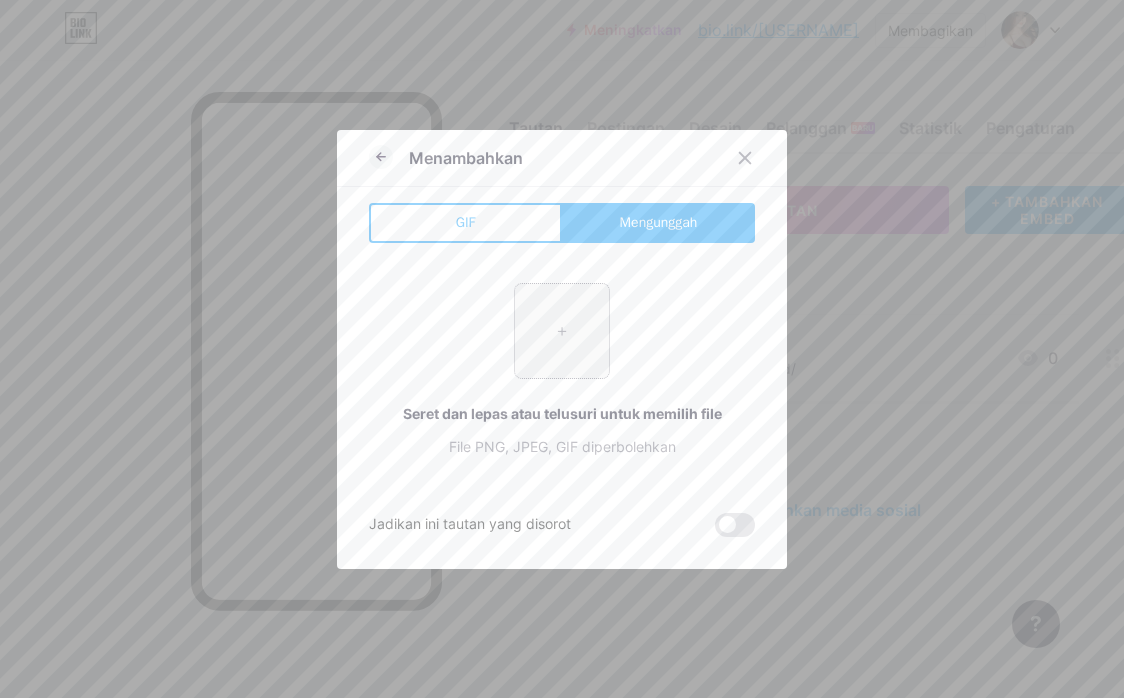 type on "C:\fakepath\[FILENAME].png" 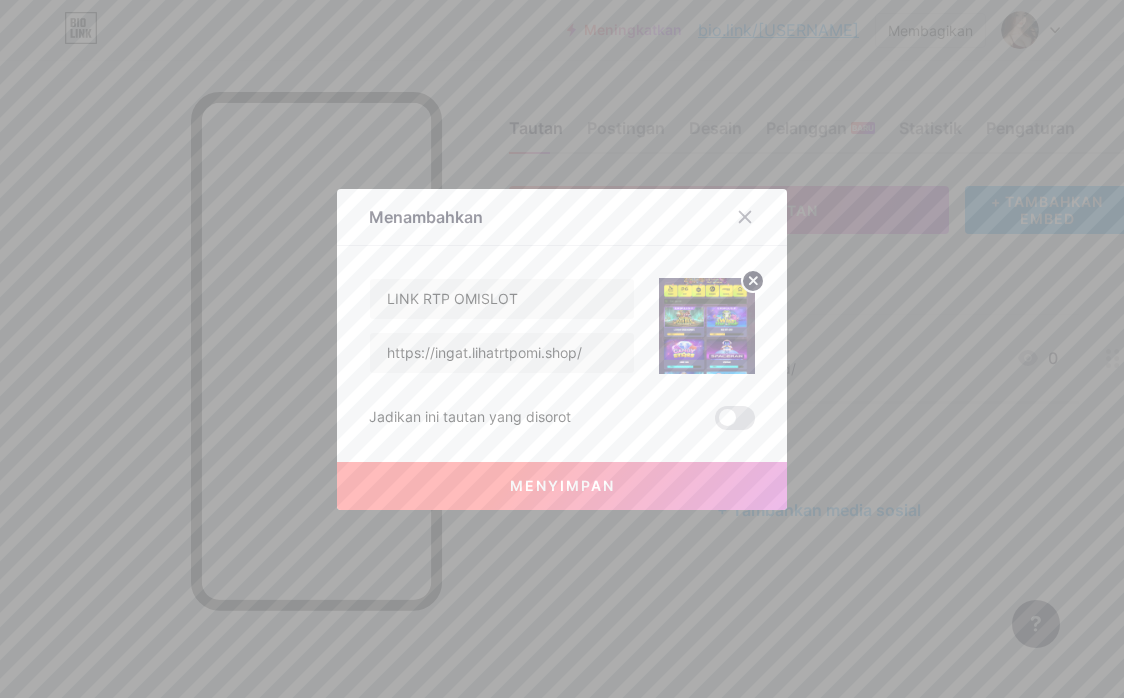 click on "Menyimpan" at bounding box center (562, 486) 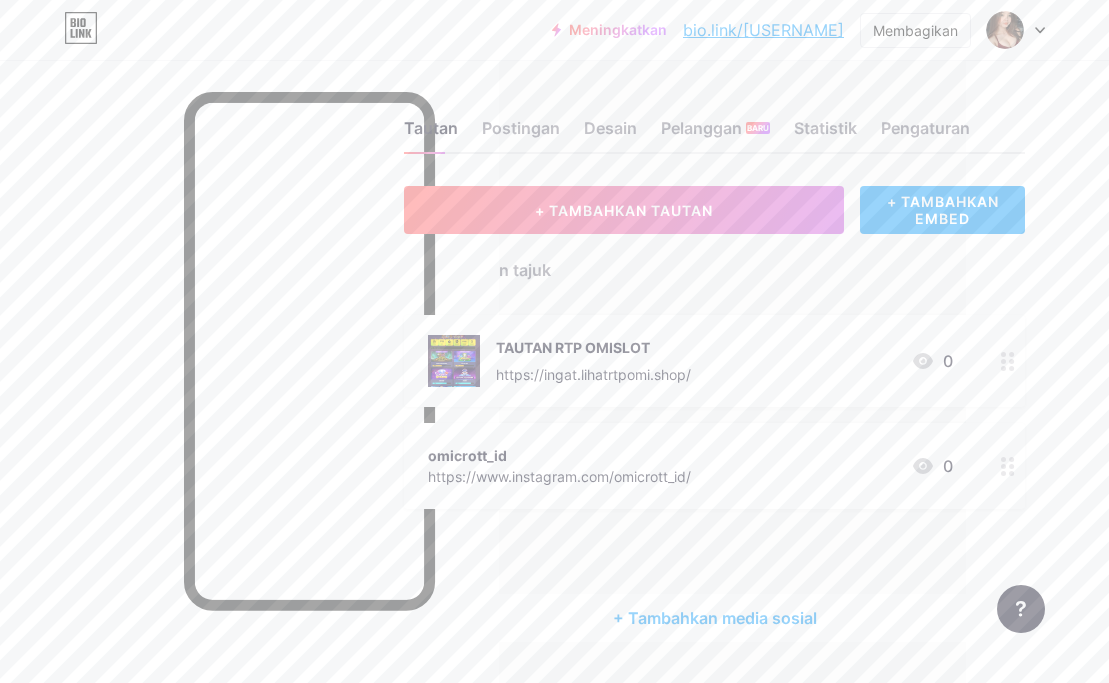 click at bounding box center [1008, 466] 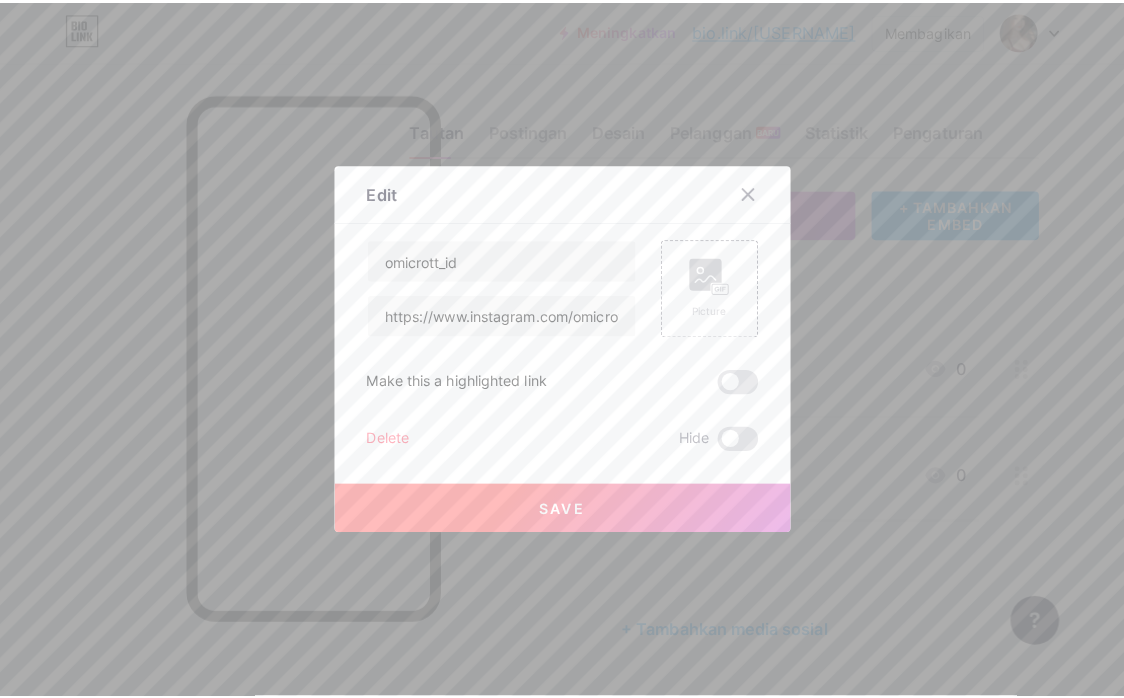 scroll, scrollTop: 0, scrollLeft: 135, axis: horizontal 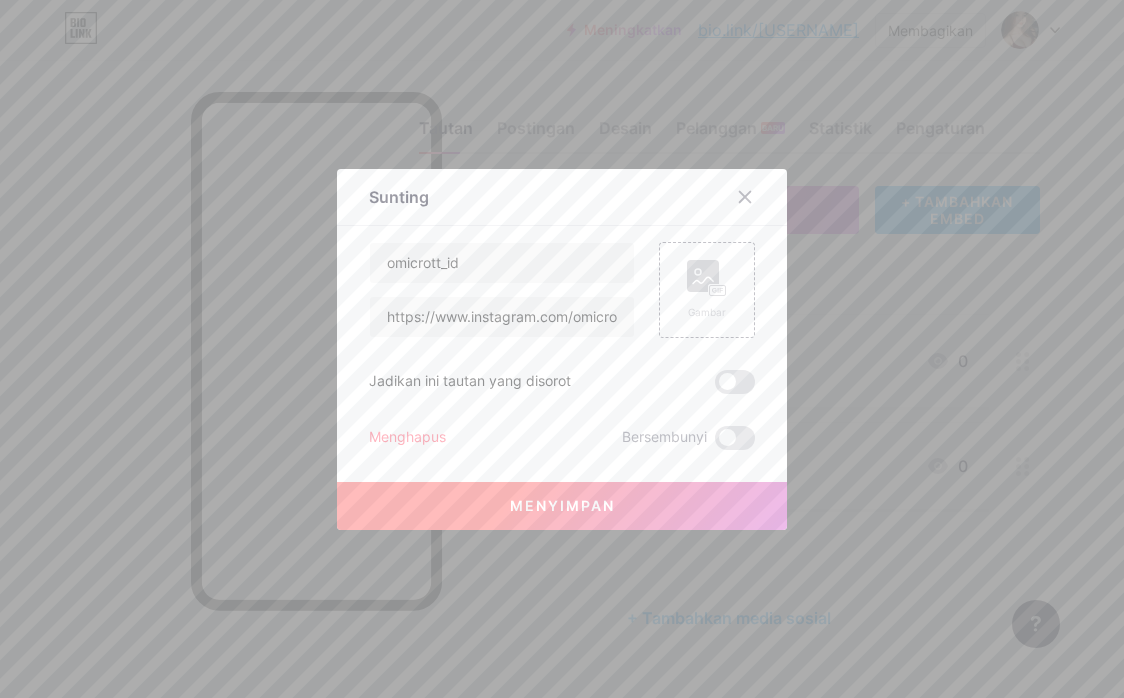 click on "Menghapus
Bersembunyi" at bounding box center (562, 438) 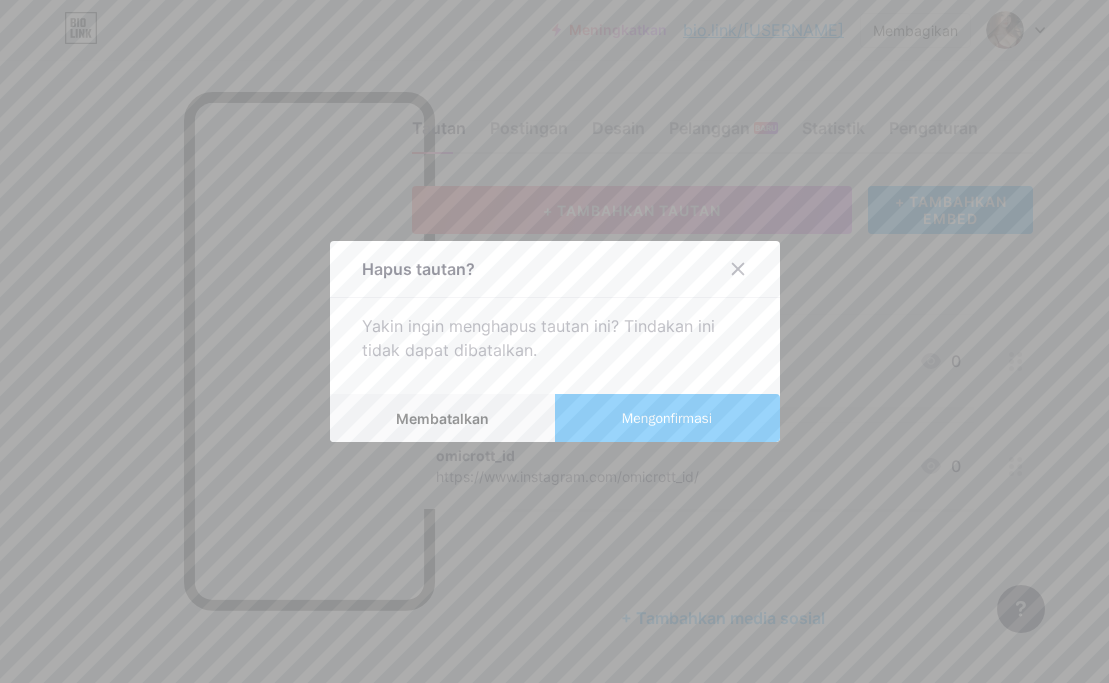 click on "Mengonfirmasi" at bounding box center [667, 418] 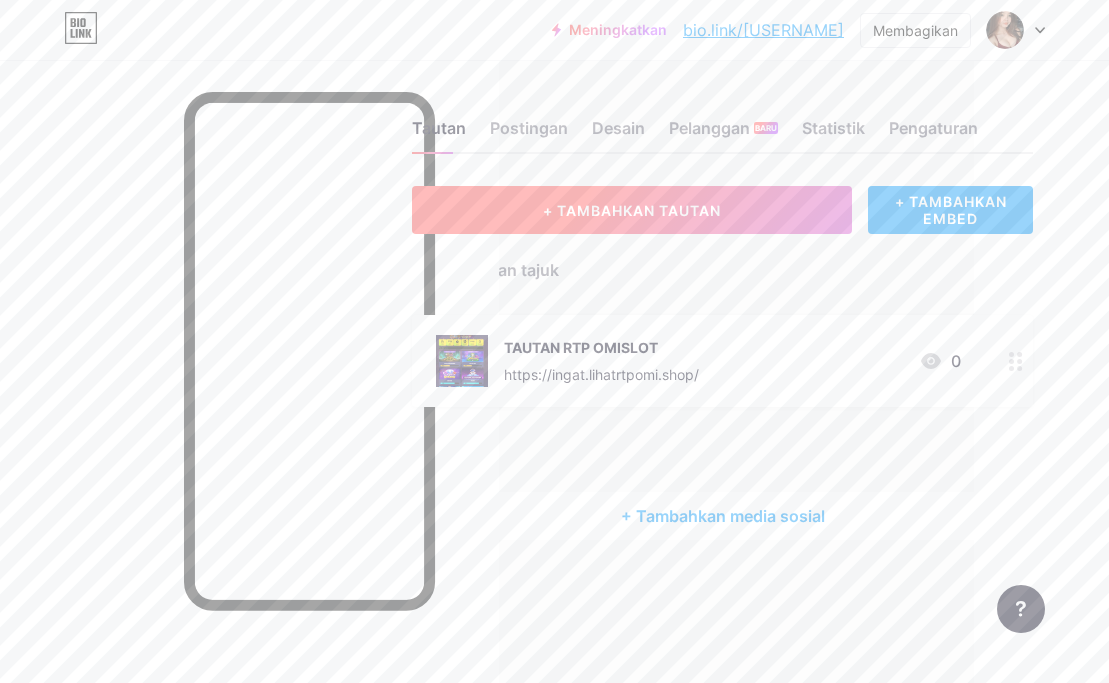 click on "+ TAMBAHKAN TAUTAN" at bounding box center (632, 210) 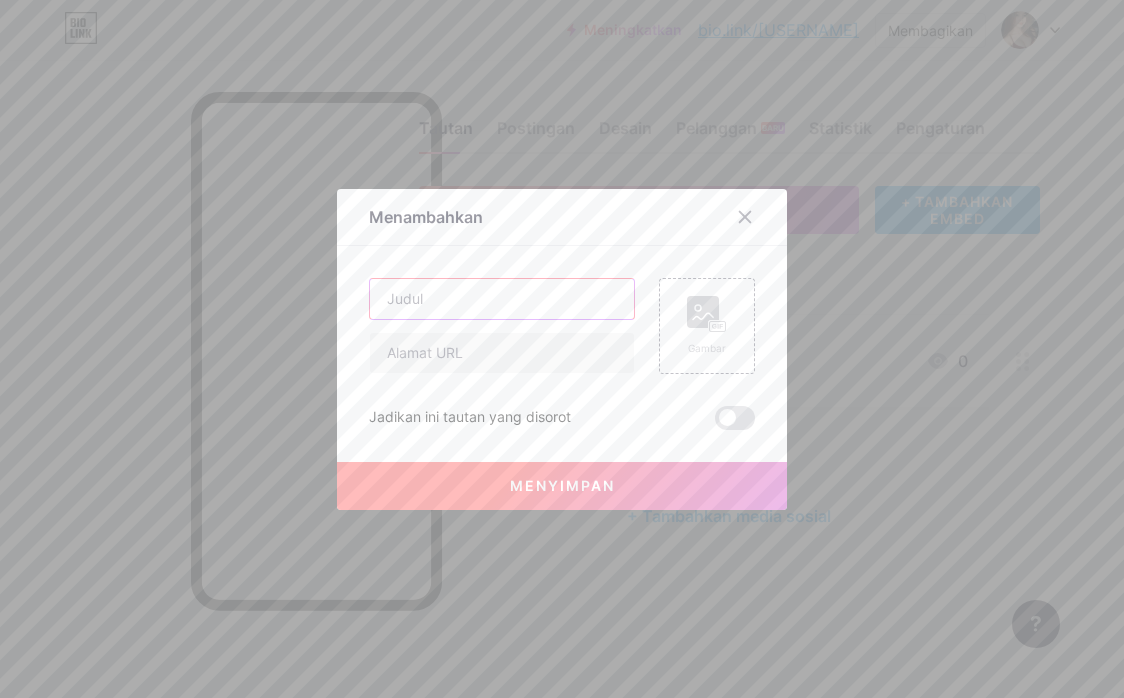 click at bounding box center [502, 299] 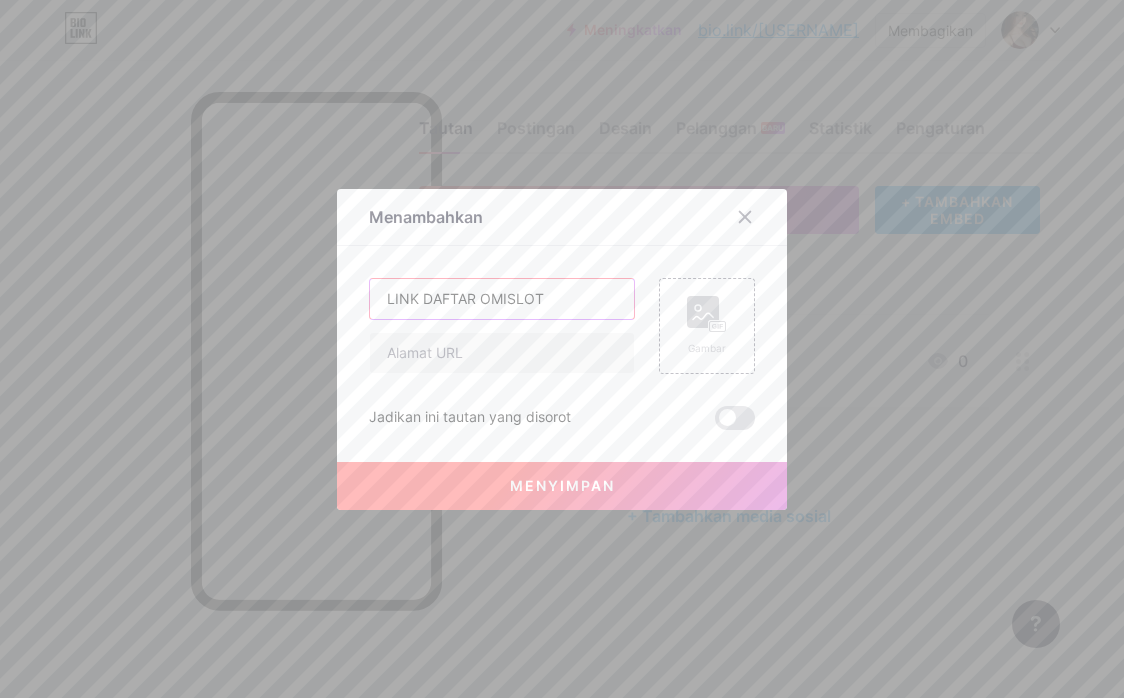 type on "LINK DAFTAR OMISLOT" 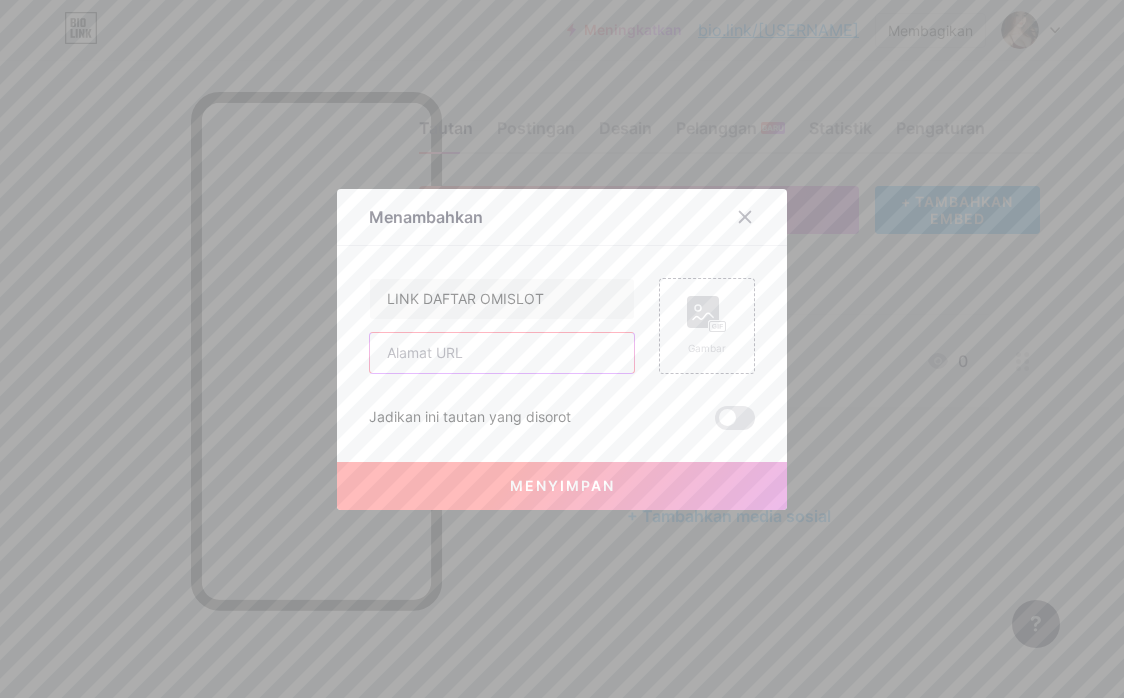 drag, startPoint x: 470, startPoint y: 358, endPoint x: 498, endPoint y: 358, distance: 28 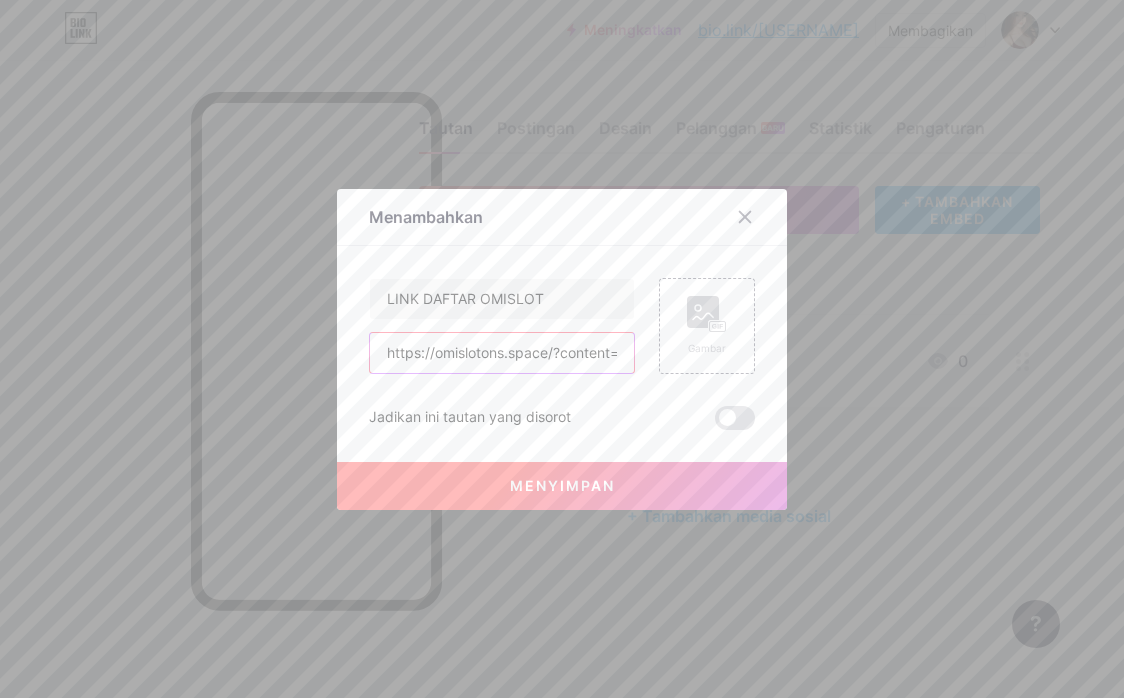scroll, scrollTop: 0, scrollLeft: 56, axis: horizontal 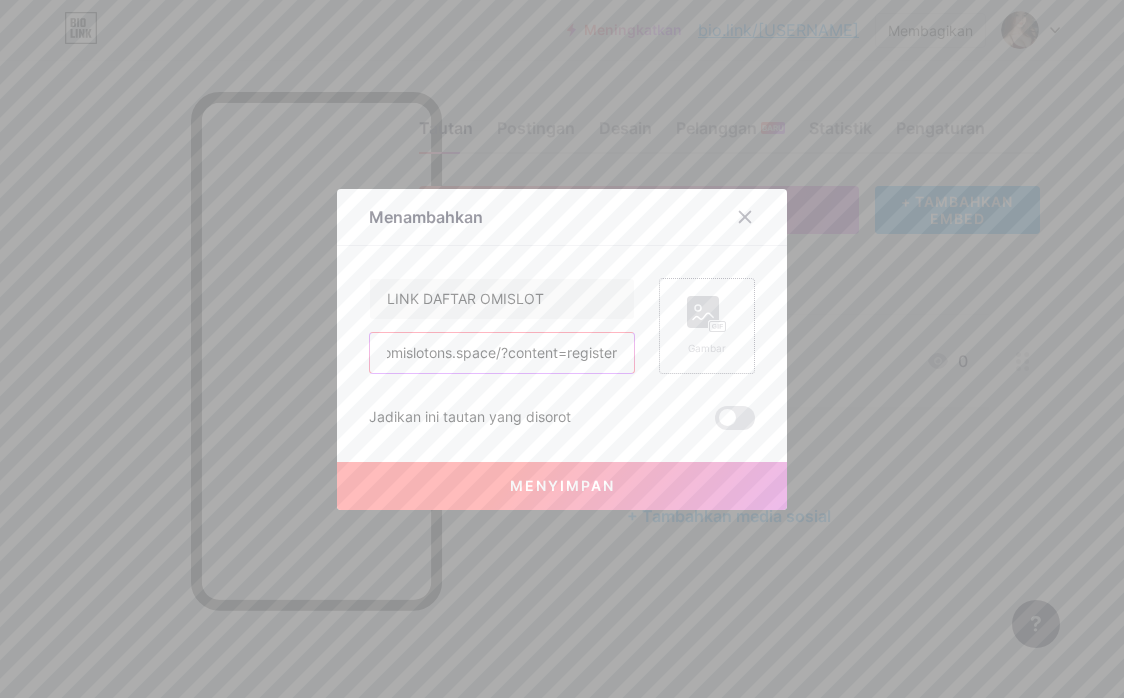 type on "https://omislotons.space/?content=register" 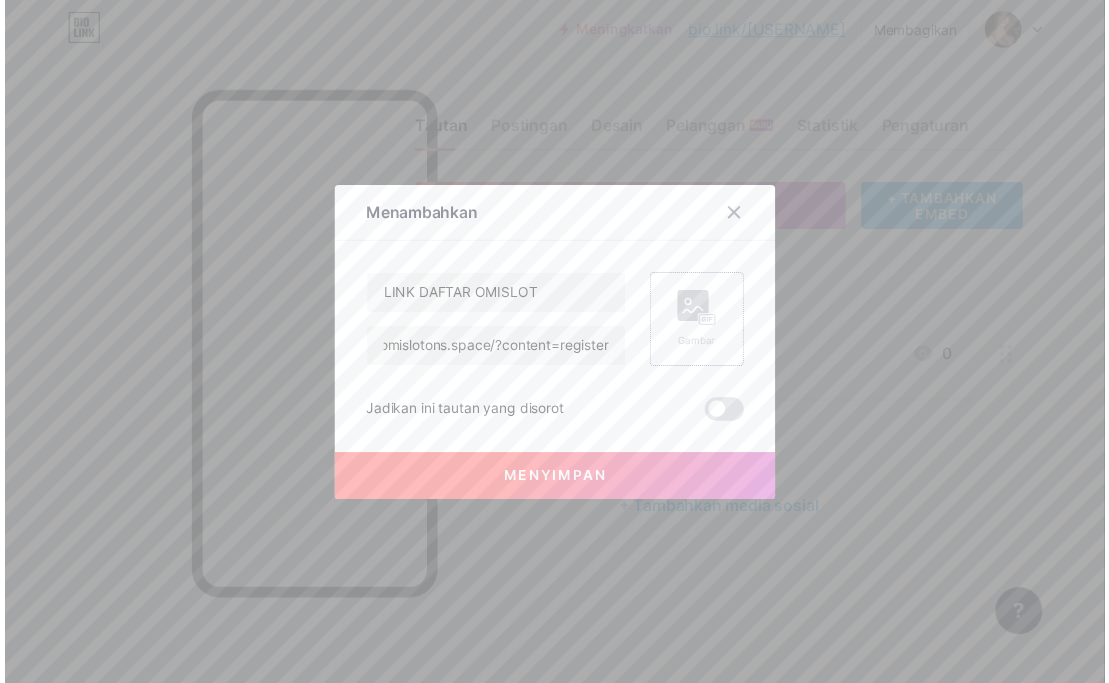 scroll, scrollTop: 0, scrollLeft: 0, axis: both 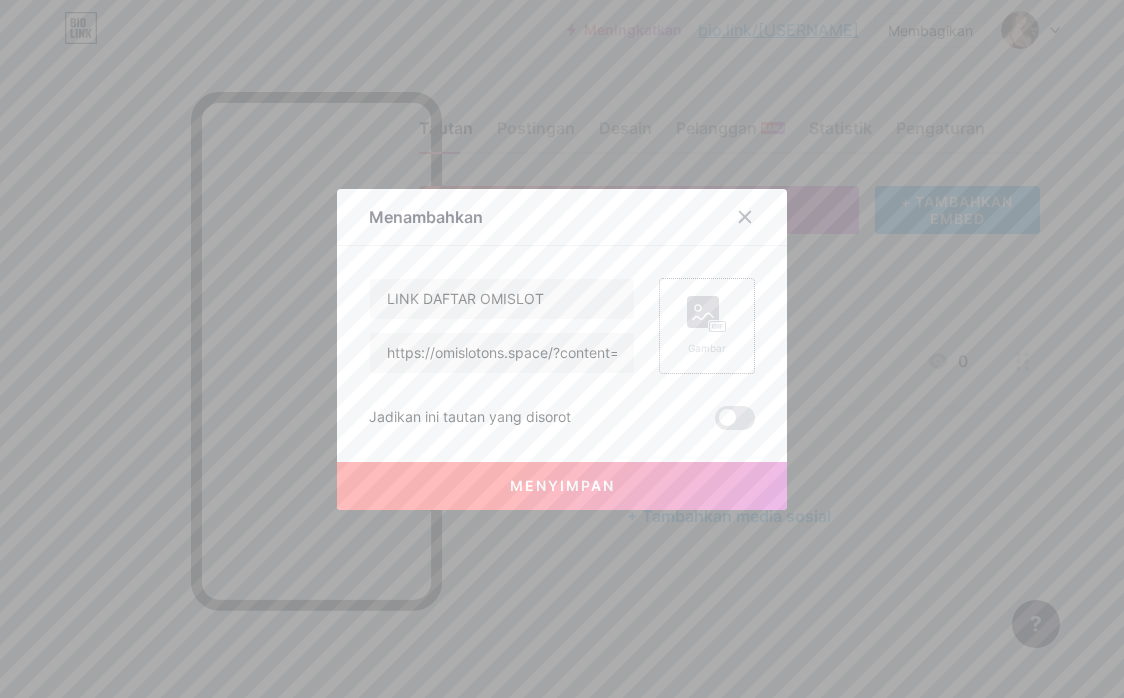 click 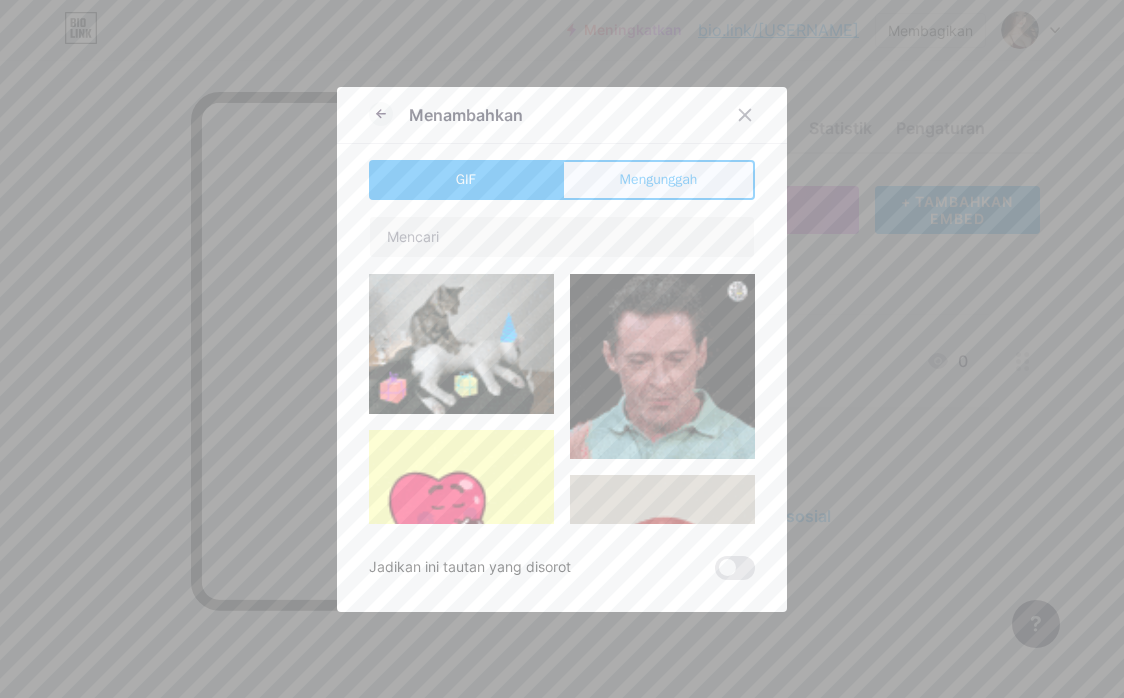 click on "Mengunggah" at bounding box center (658, 180) 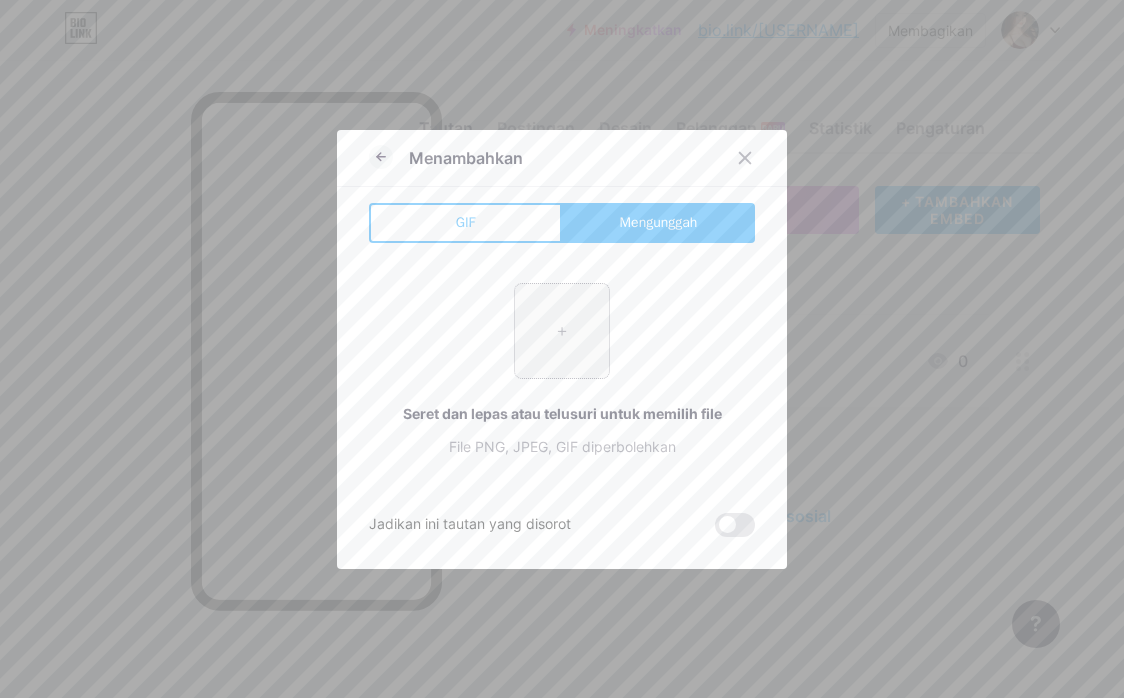 click at bounding box center [562, 331] 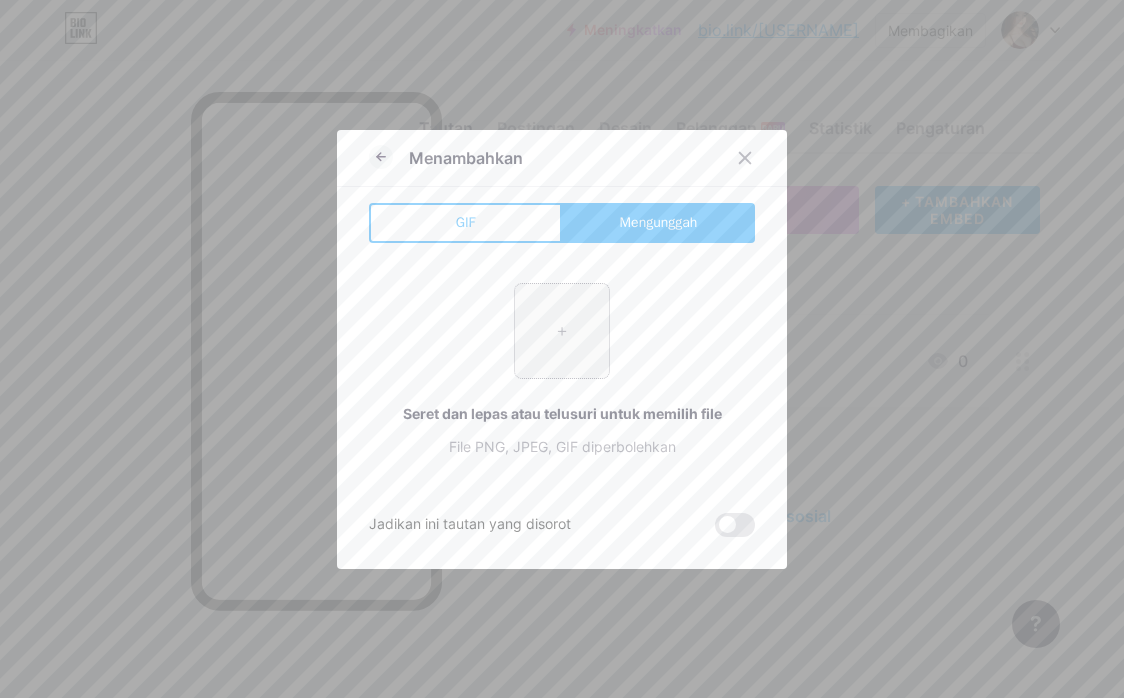 type on "C:\fakepath\[FILENAME].png" 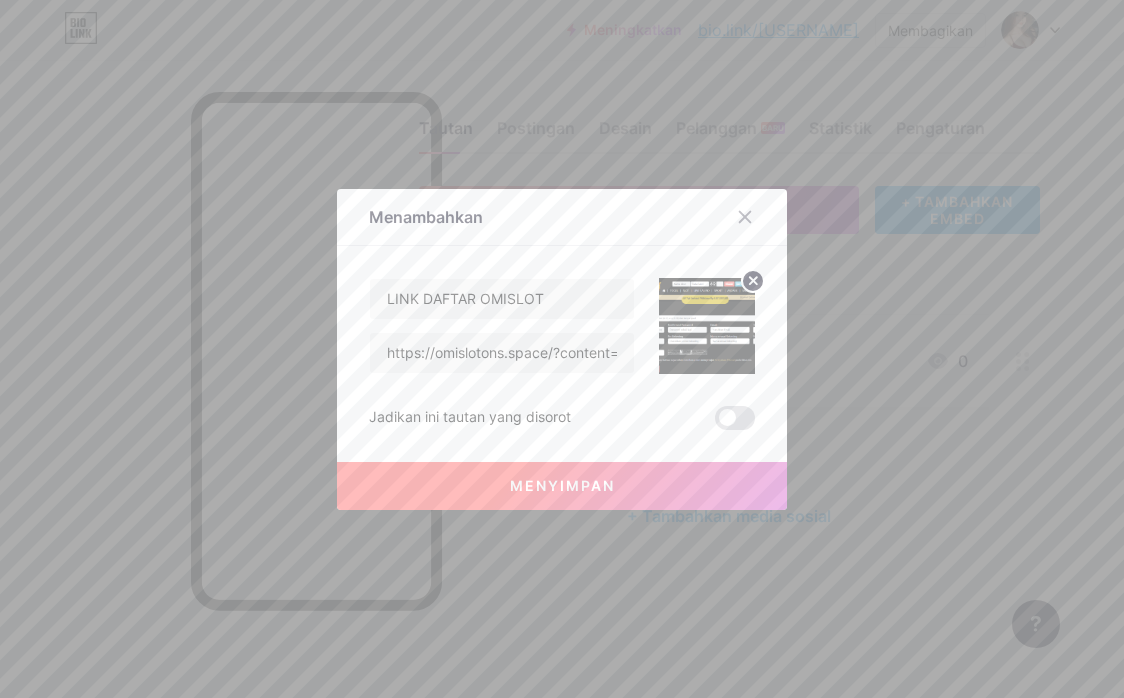 click on "Menyimpan" at bounding box center (562, 485) 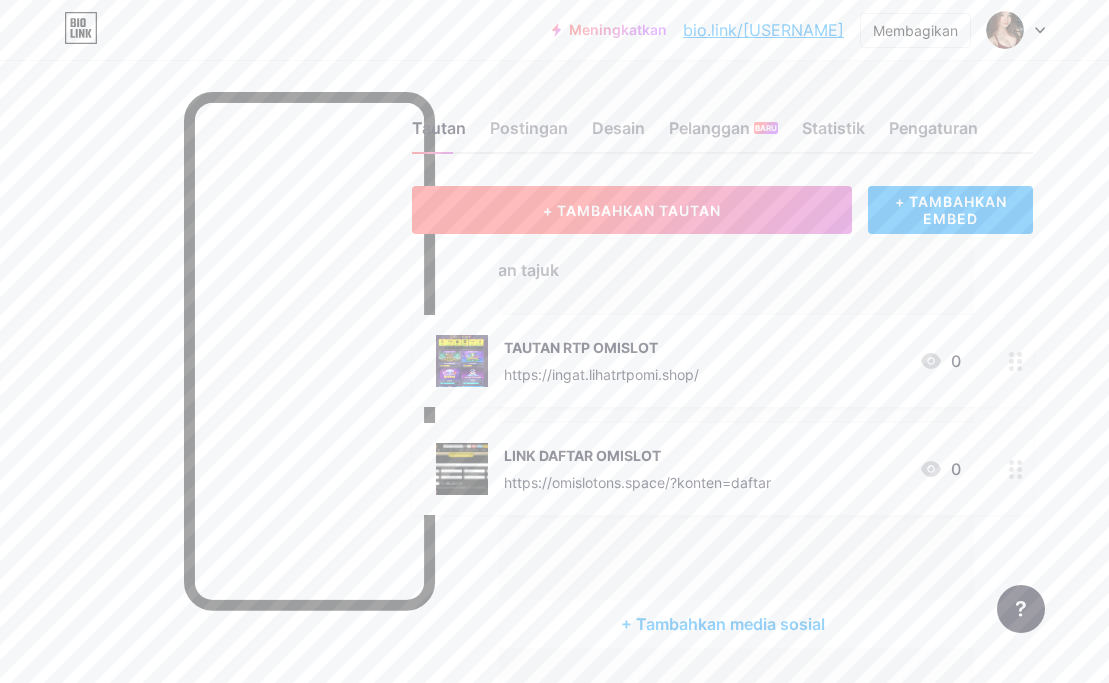 click on "+ TAMBAHKAN TAUTAN" at bounding box center [632, 210] 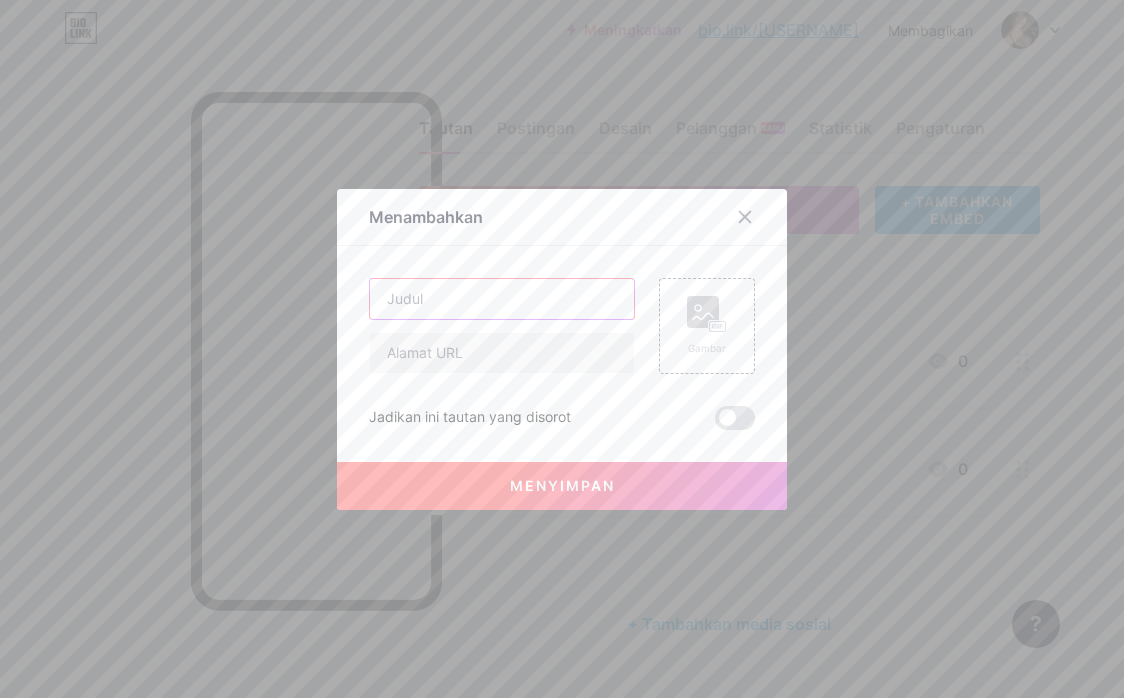 click at bounding box center (502, 299) 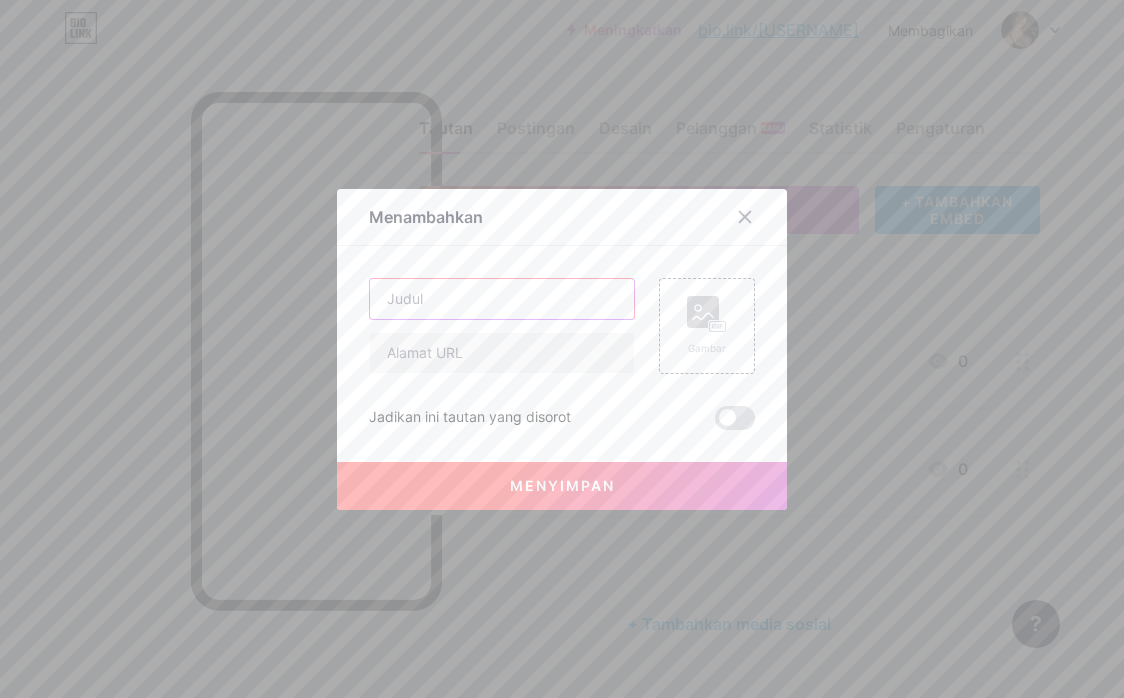 click at bounding box center [502, 299] 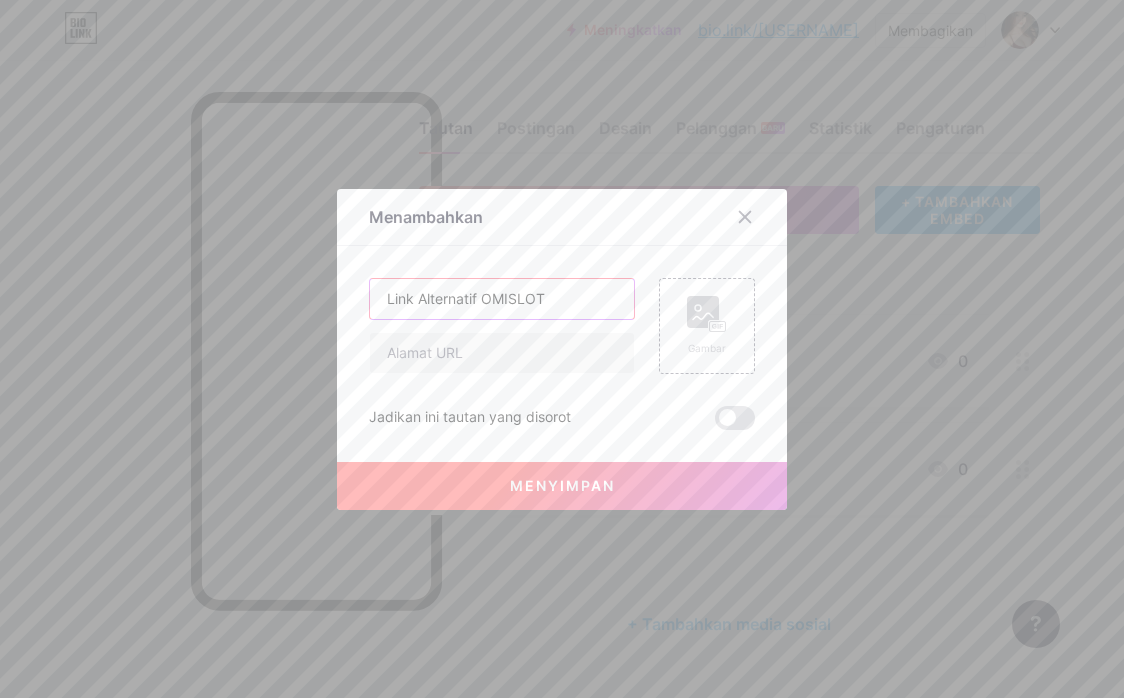 type on "Link Alternatif OMISLOT" 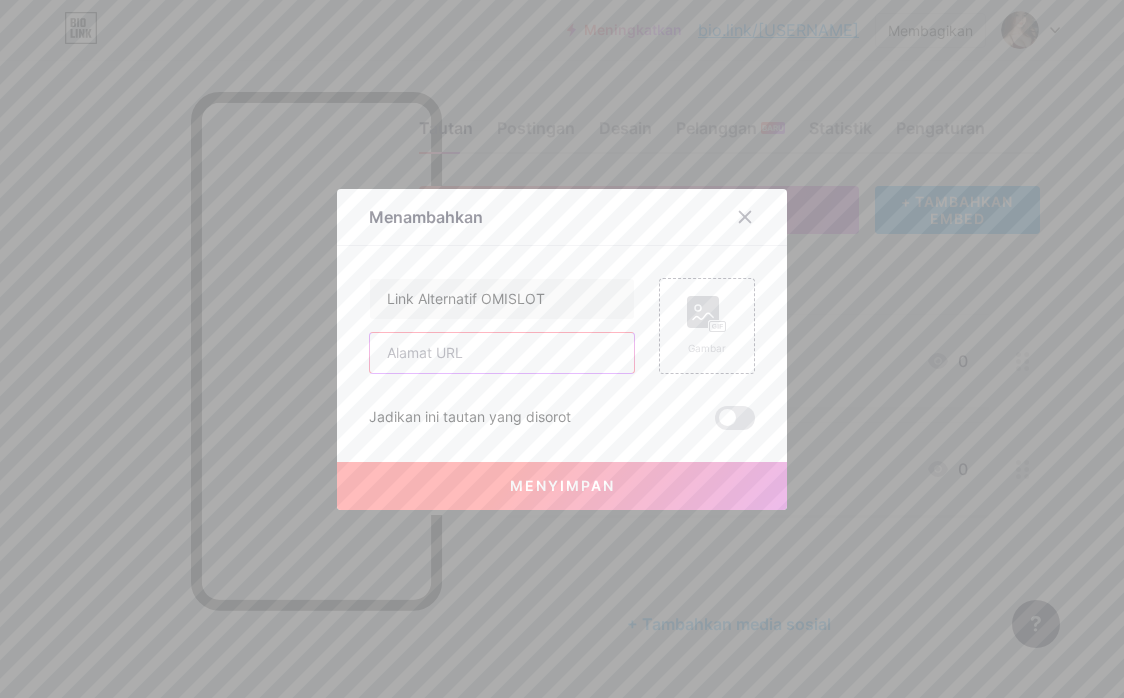 click at bounding box center [502, 353] 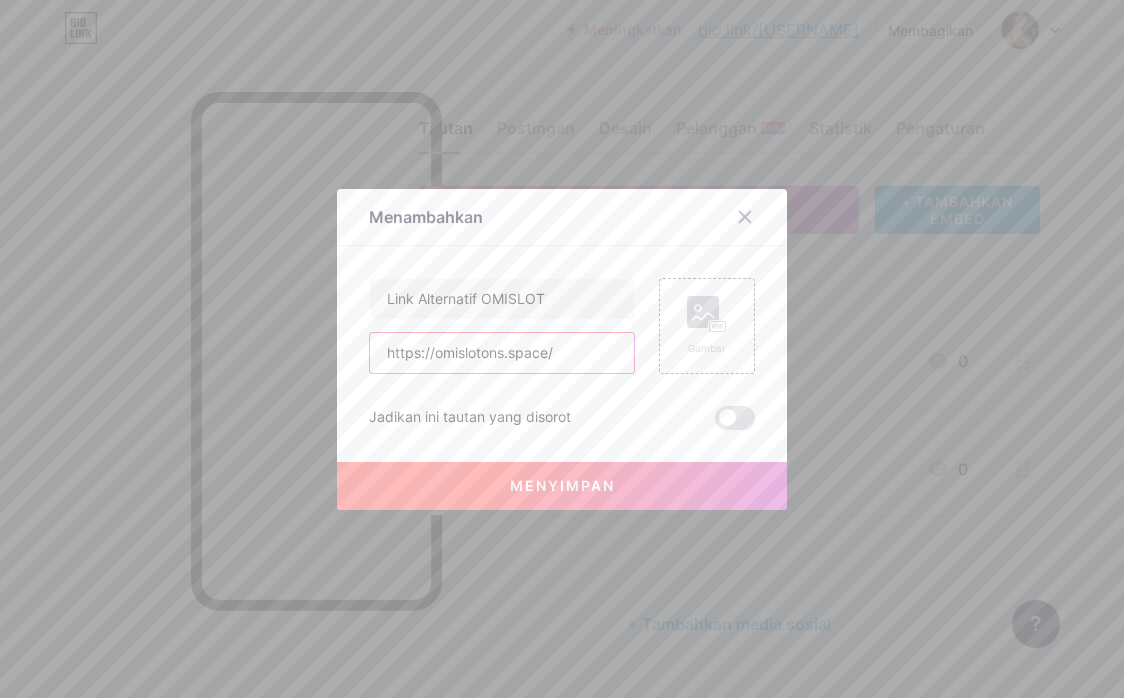 type on "https://omislotons.space/" 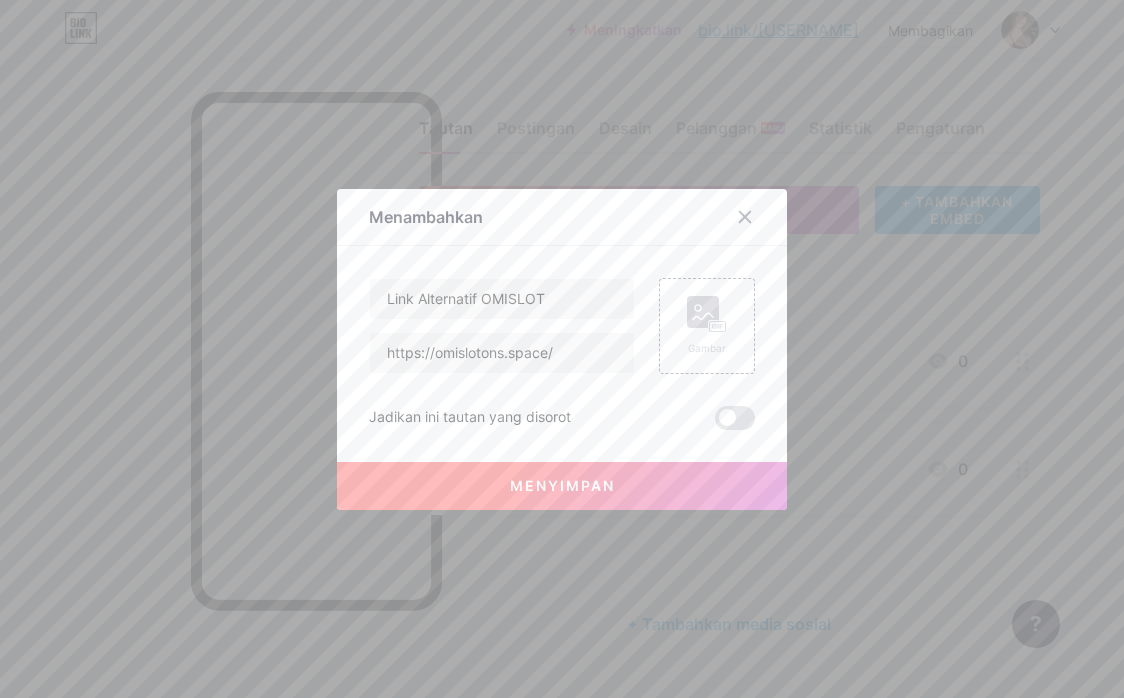 click on "Menyimpan" at bounding box center (562, 486) 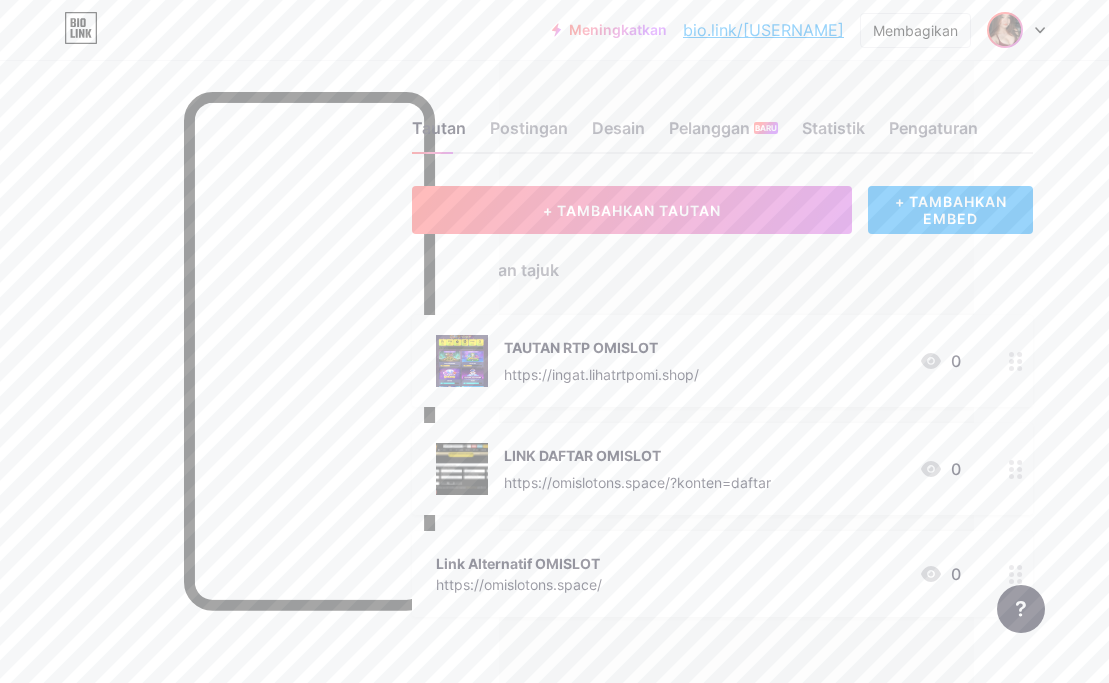 click at bounding box center (1005, 30) 